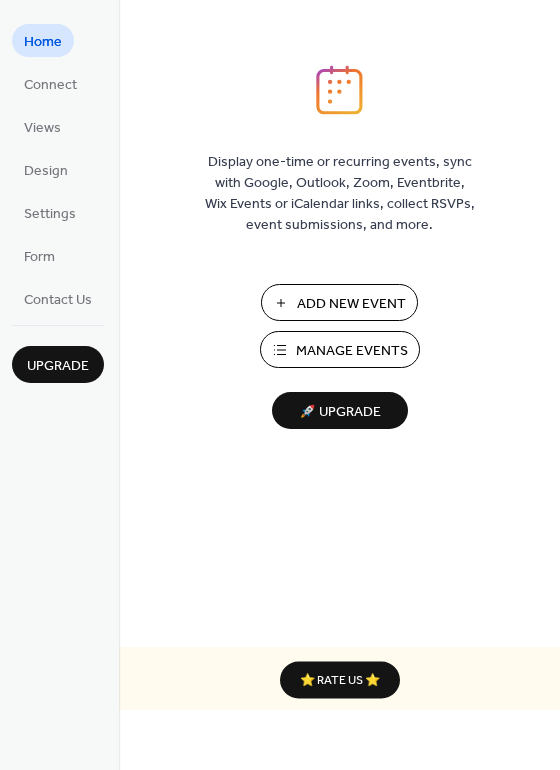 scroll, scrollTop: 0, scrollLeft: 0, axis: both 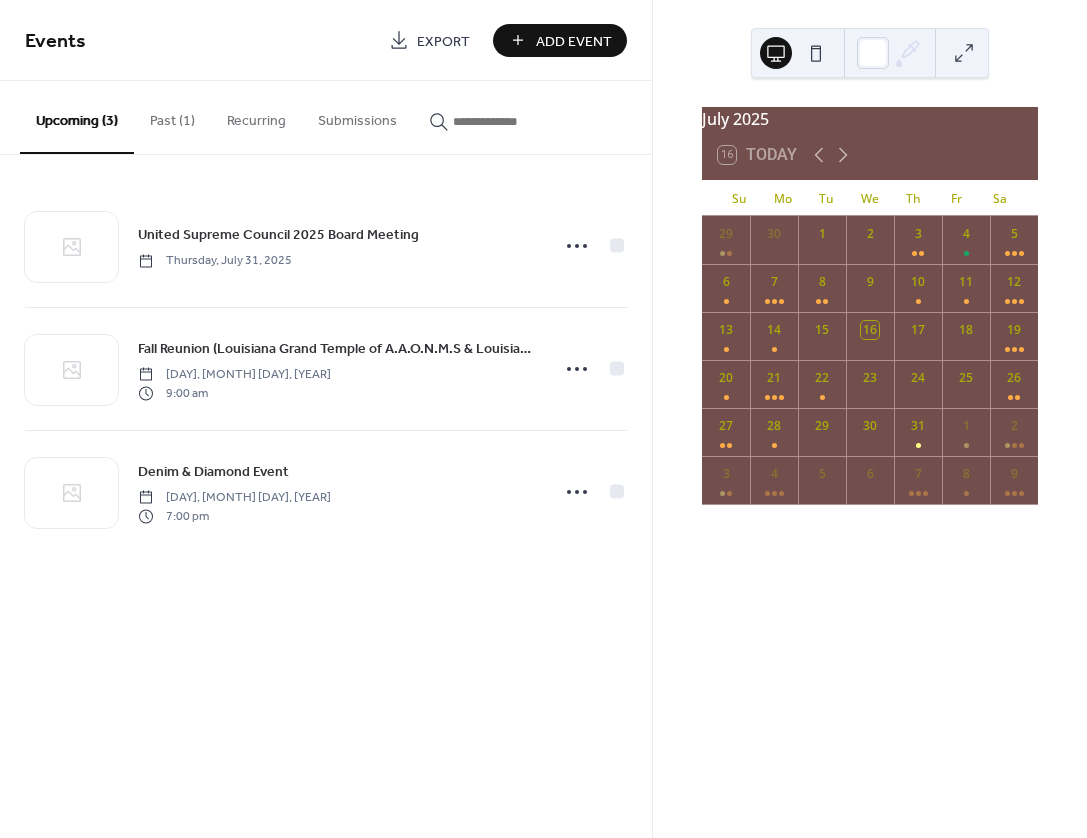 click on "Past (1)" at bounding box center (172, 116) 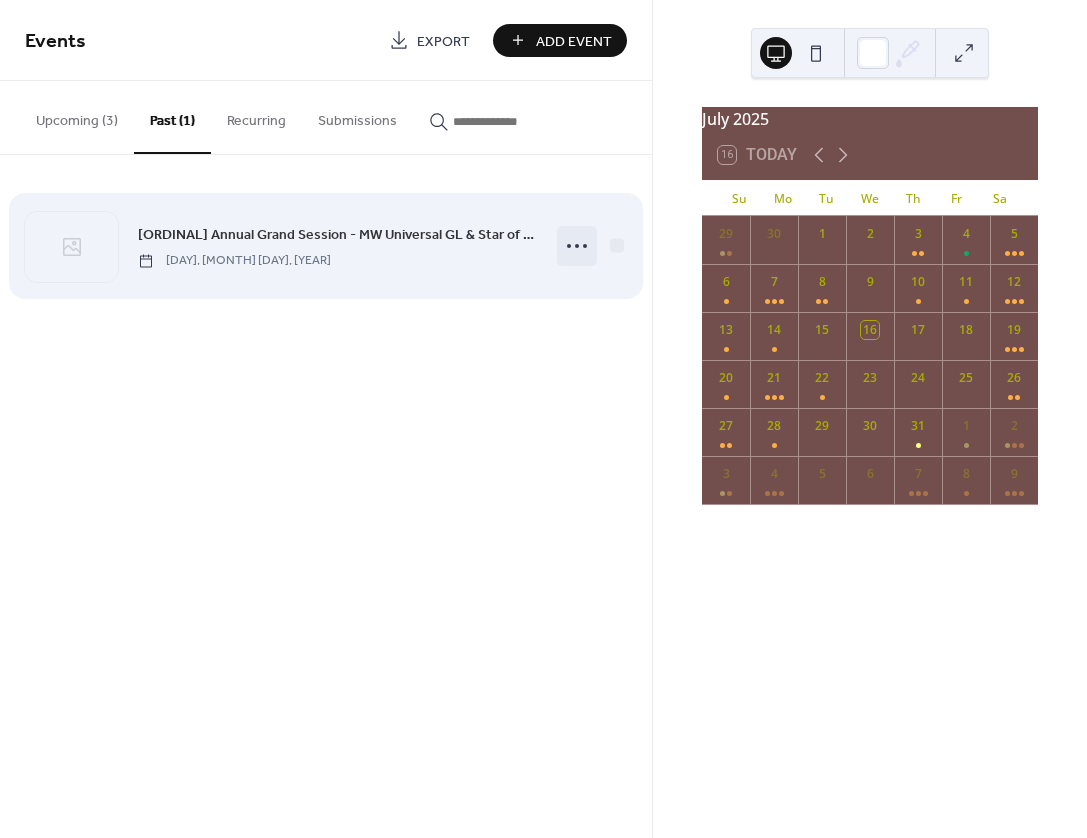 click 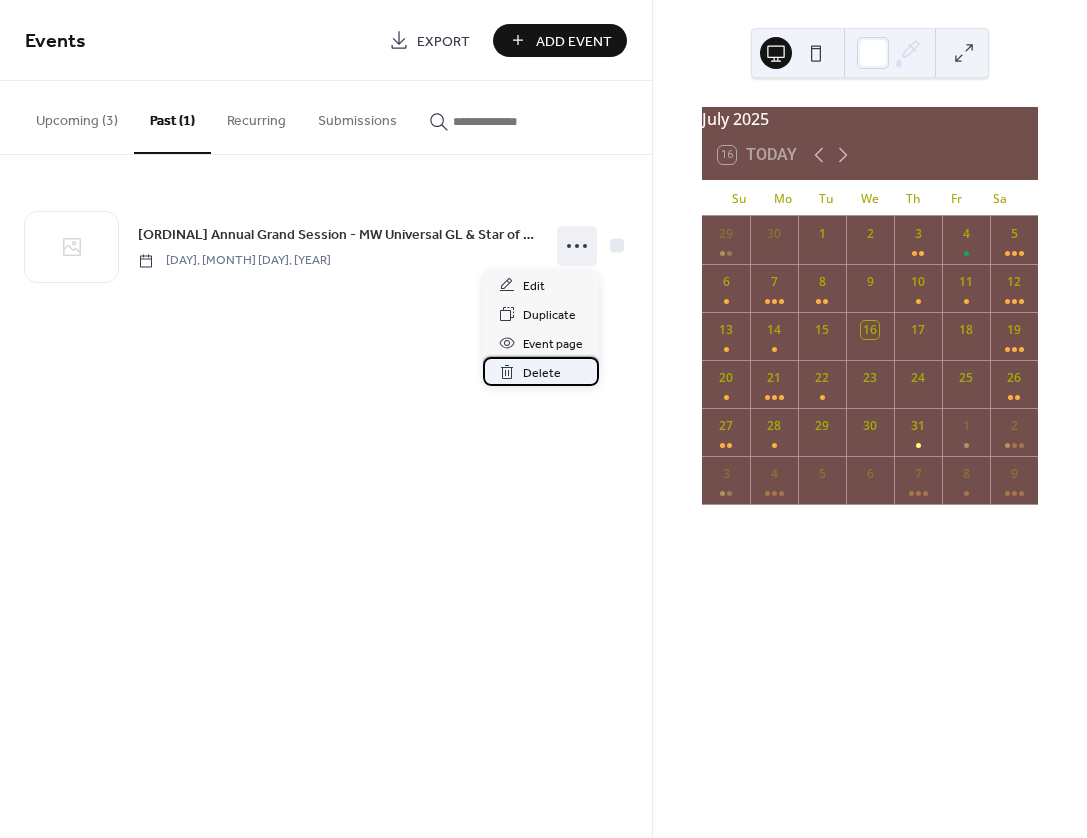 click on "Delete" at bounding box center (542, 373) 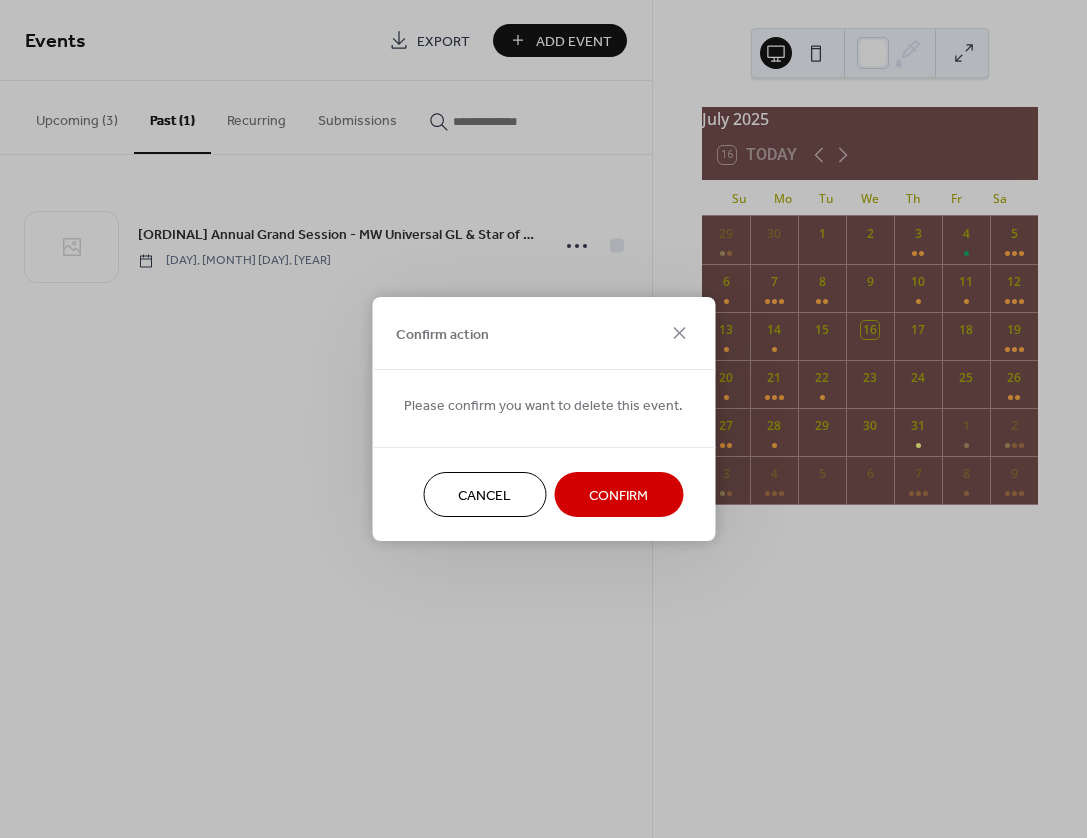 click on "Confirm" at bounding box center [618, 496] 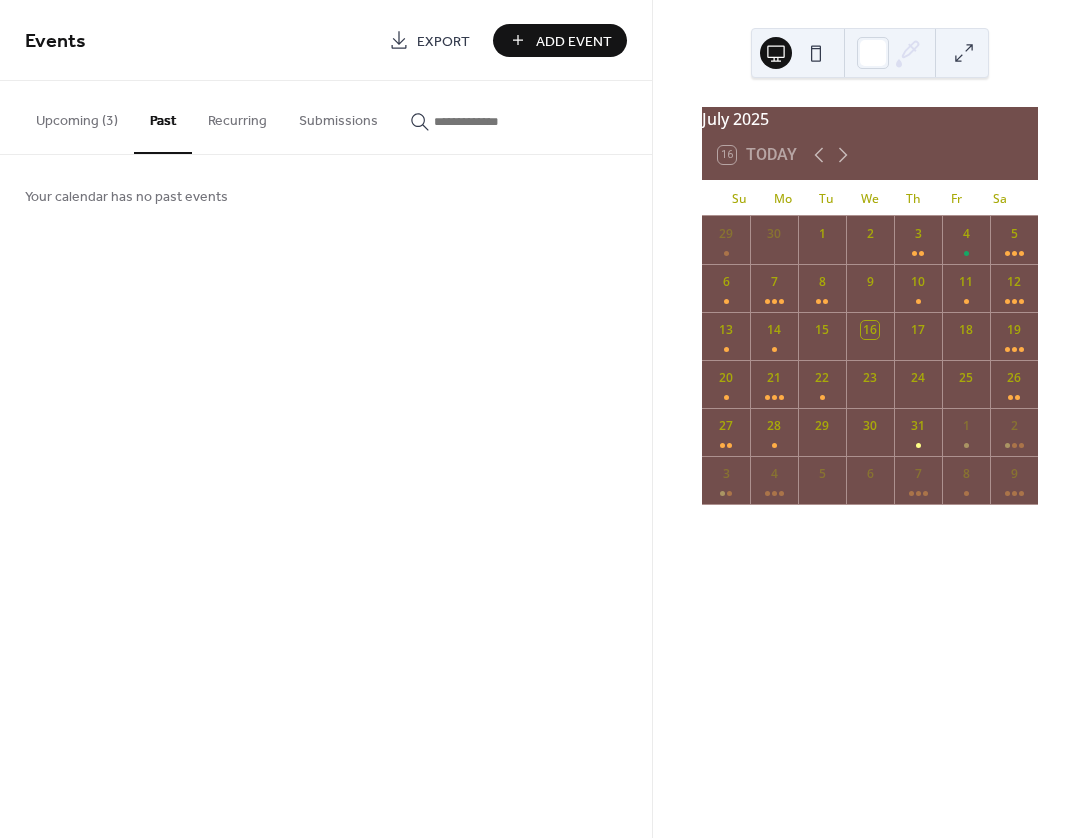 click on "Upcoming (3)" at bounding box center (77, 116) 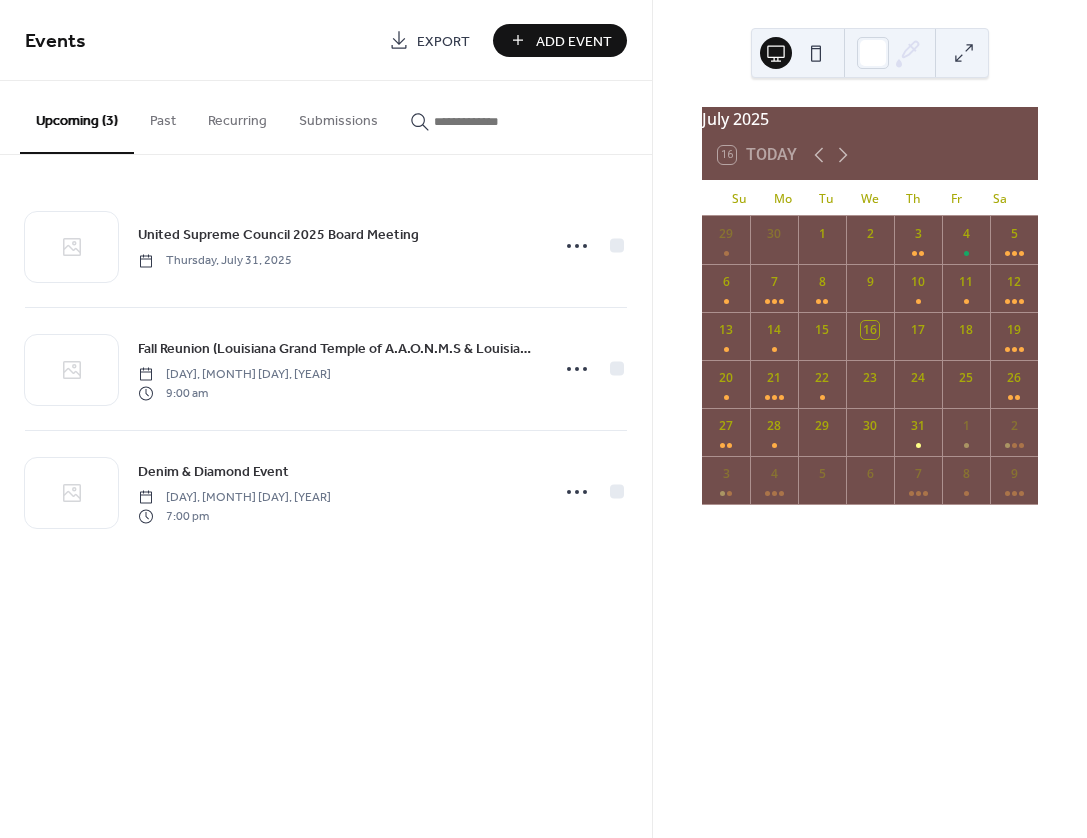 click on "Add Event" at bounding box center [574, 41] 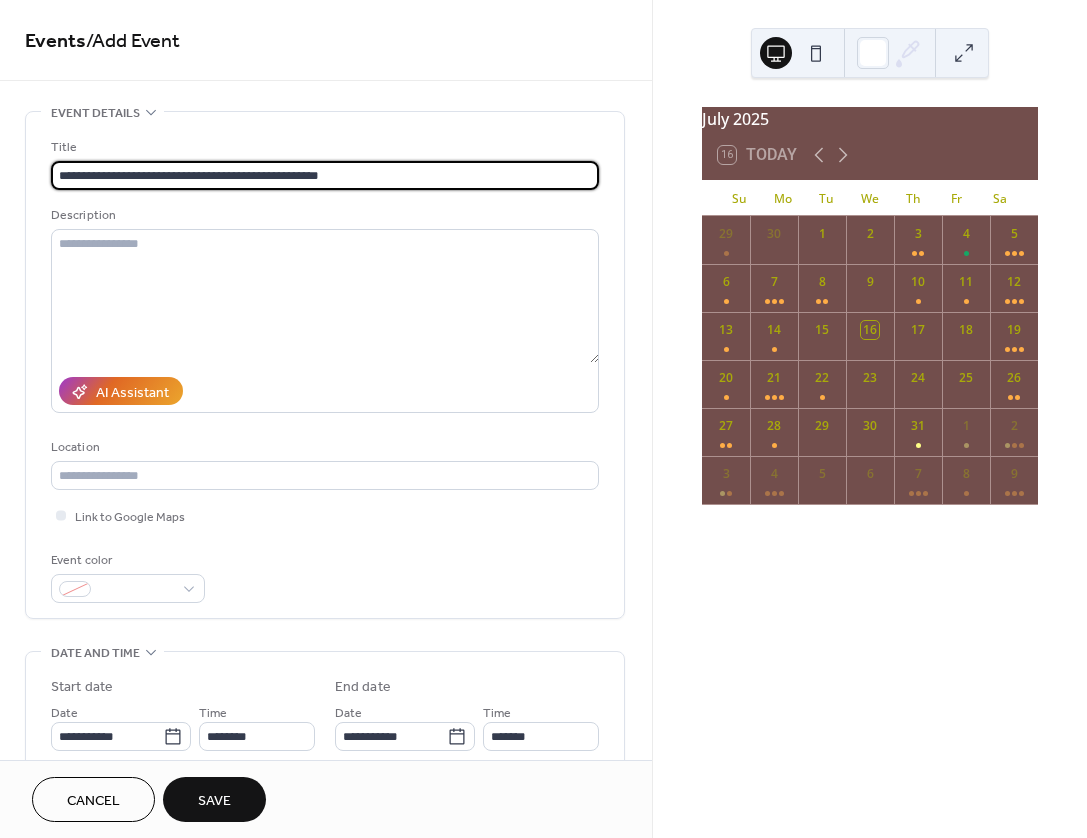 type on "**********" 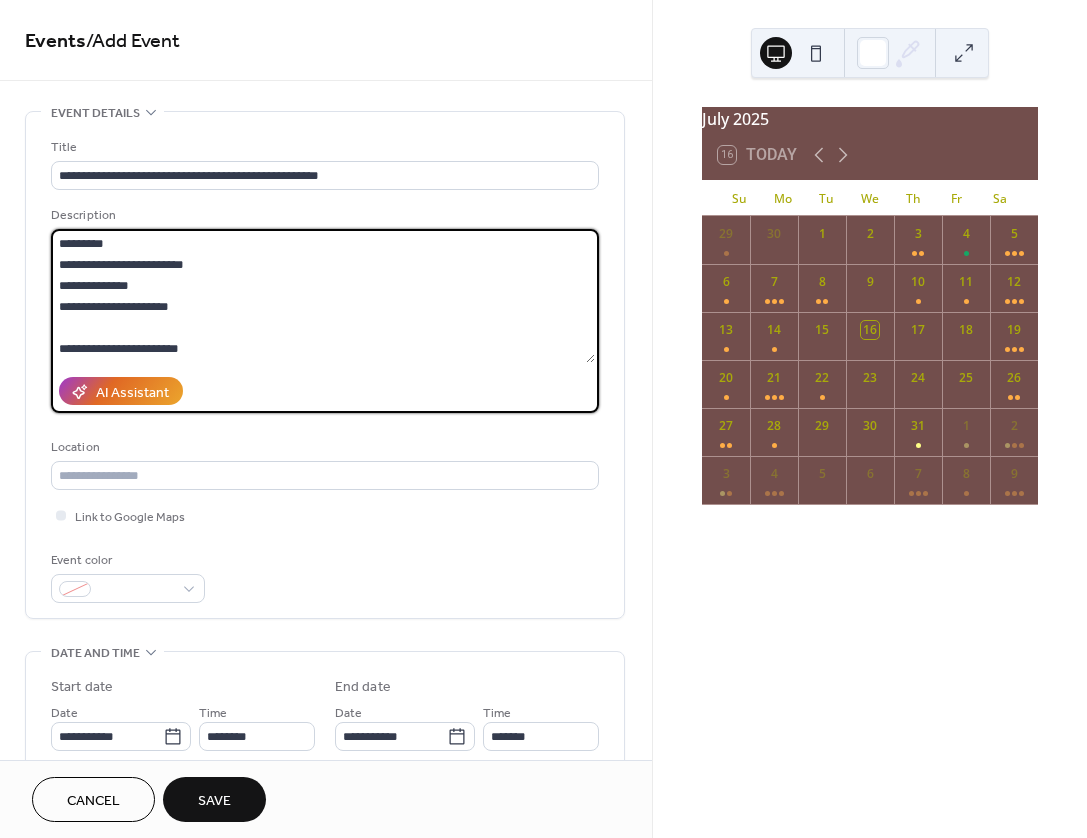 scroll, scrollTop: 18, scrollLeft: 0, axis: vertical 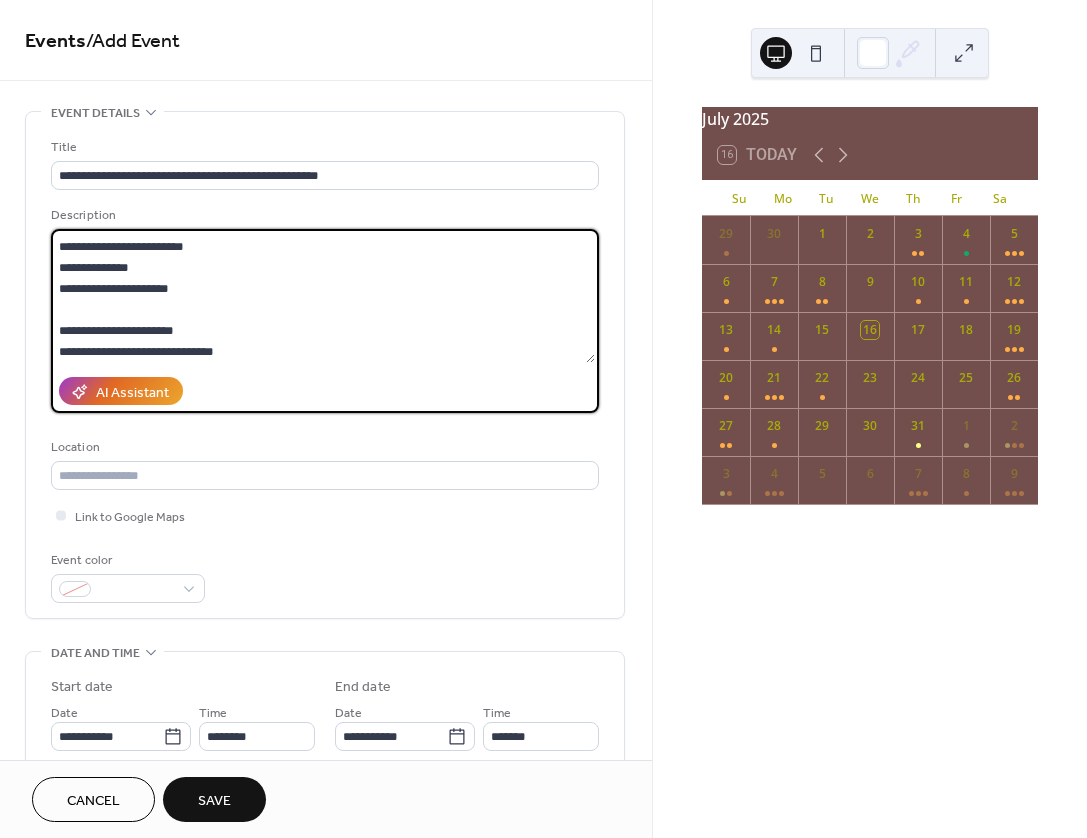 drag, startPoint x: 141, startPoint y: 265, endPoint x: 37, endPoint y: 266, distance: 104.00481 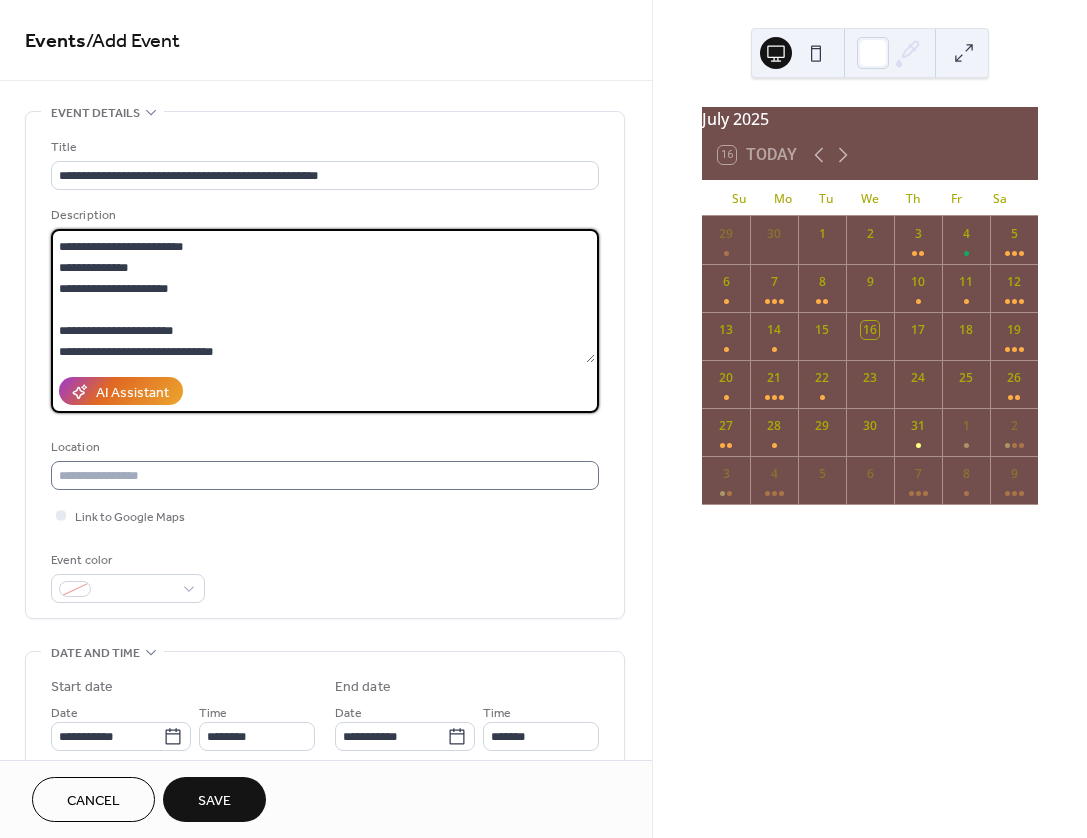 type on "**********" 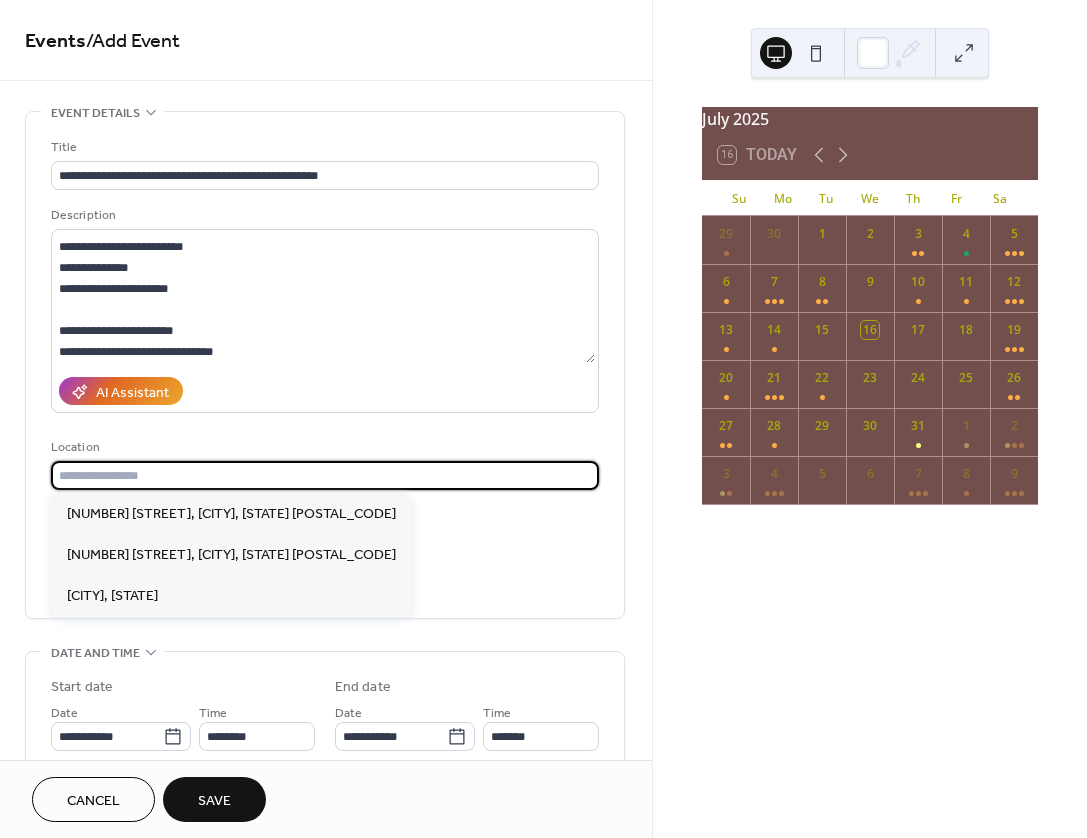 click at bounding box center [325, 475] 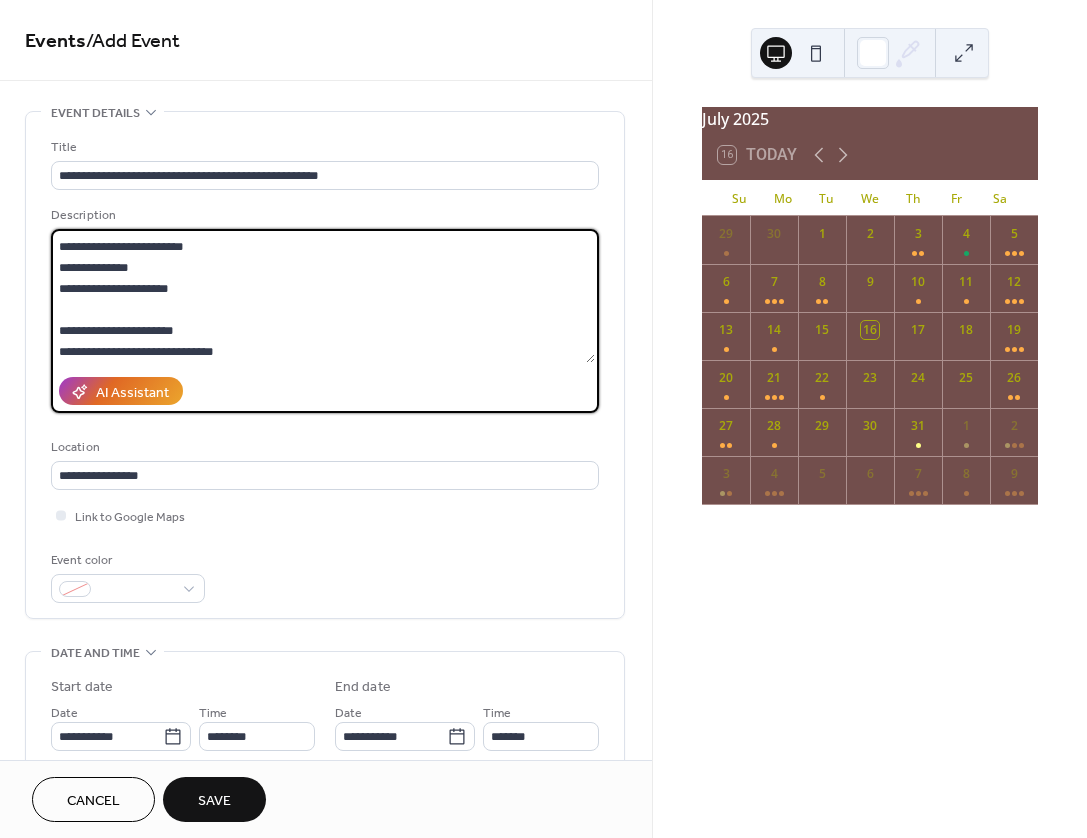 click on "**********" at bounding box center (323, 296) 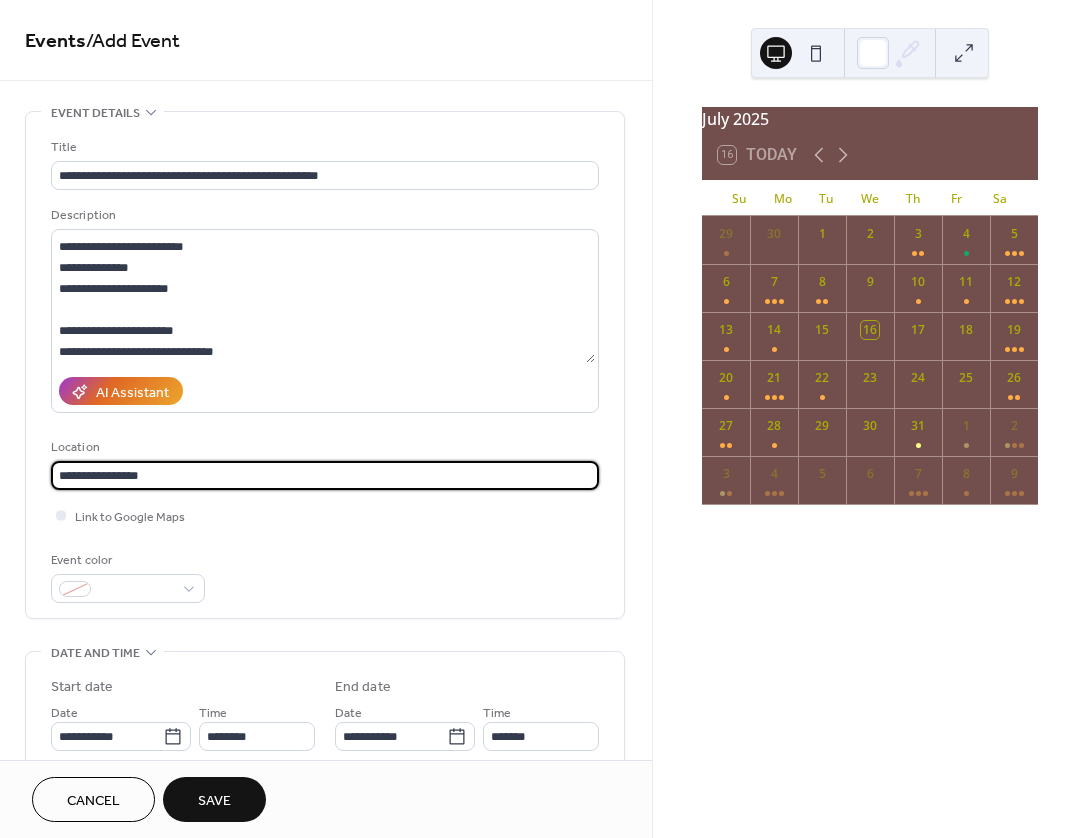 click on "**********" at bounding box center [325, 475] 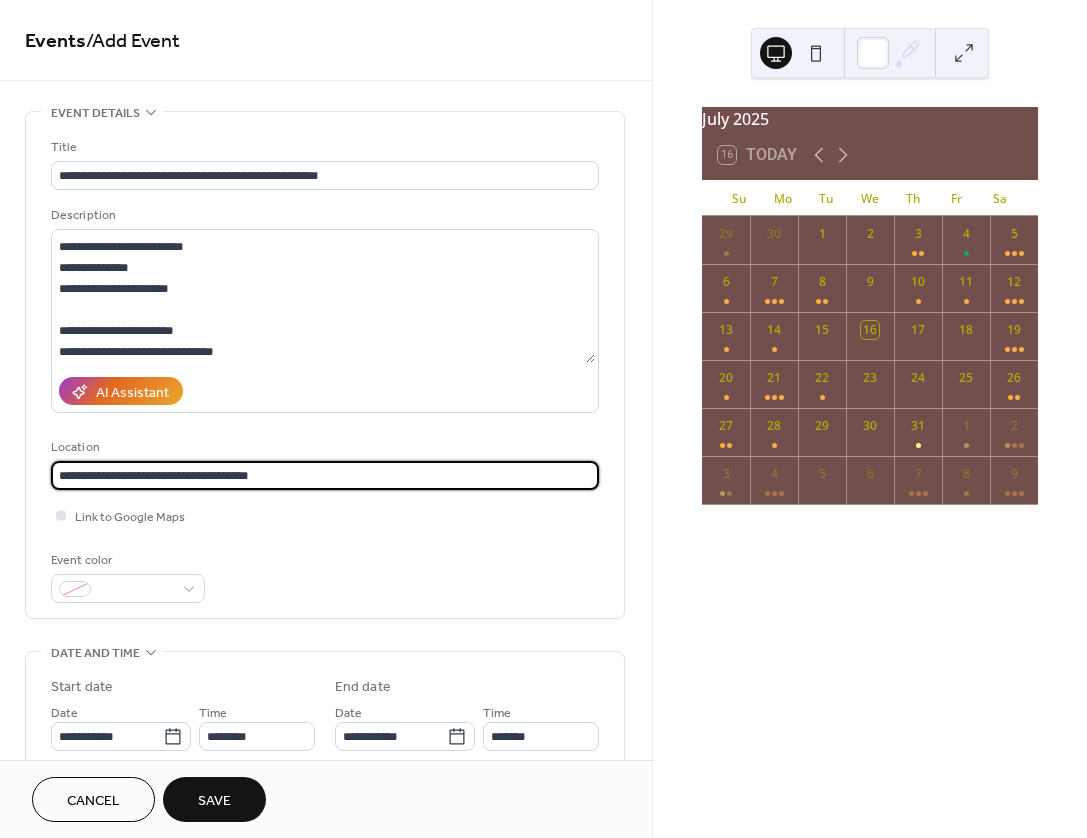 type on "**********" 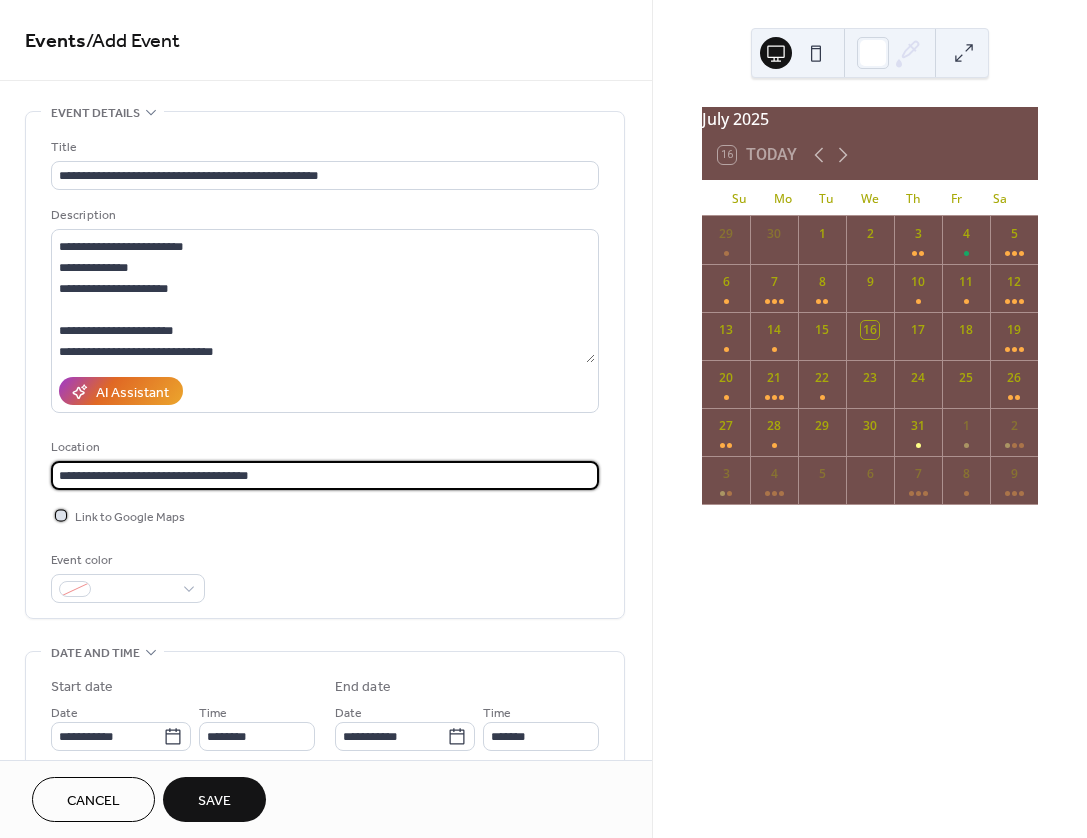 click at bounding box center (61, 515) 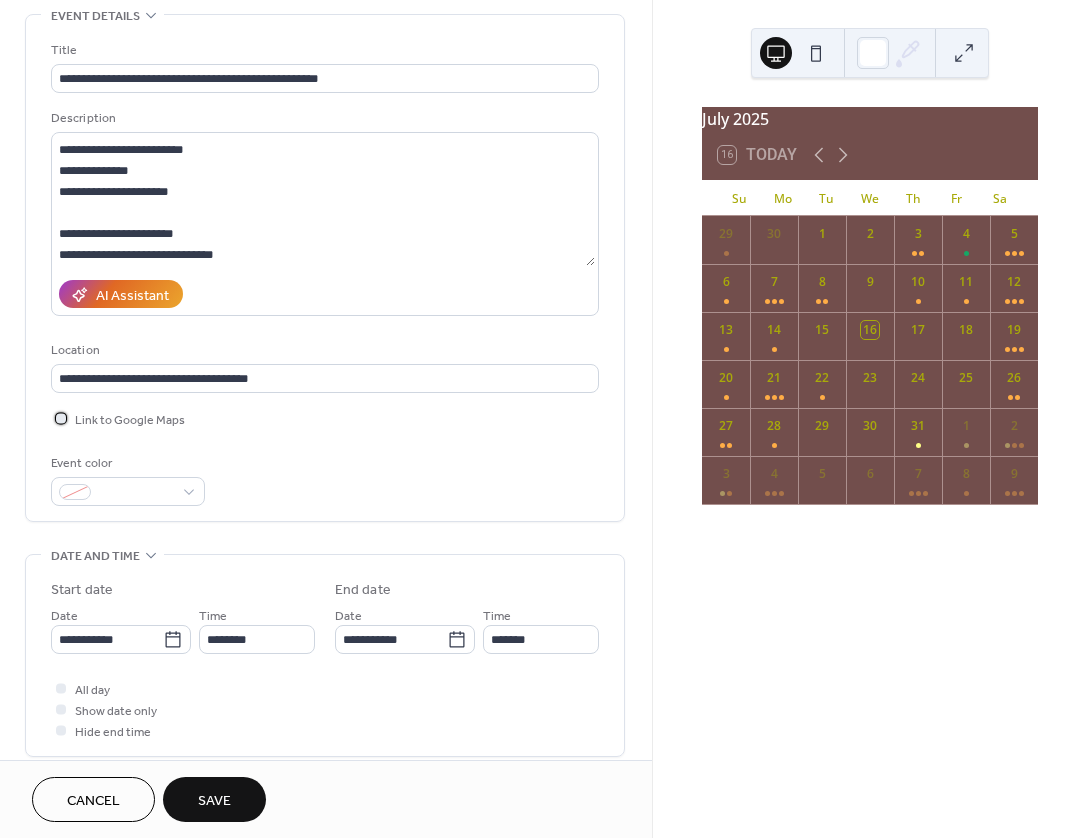 scroll, scrollTop: 100, scrollLeft: 0, axis: vertical 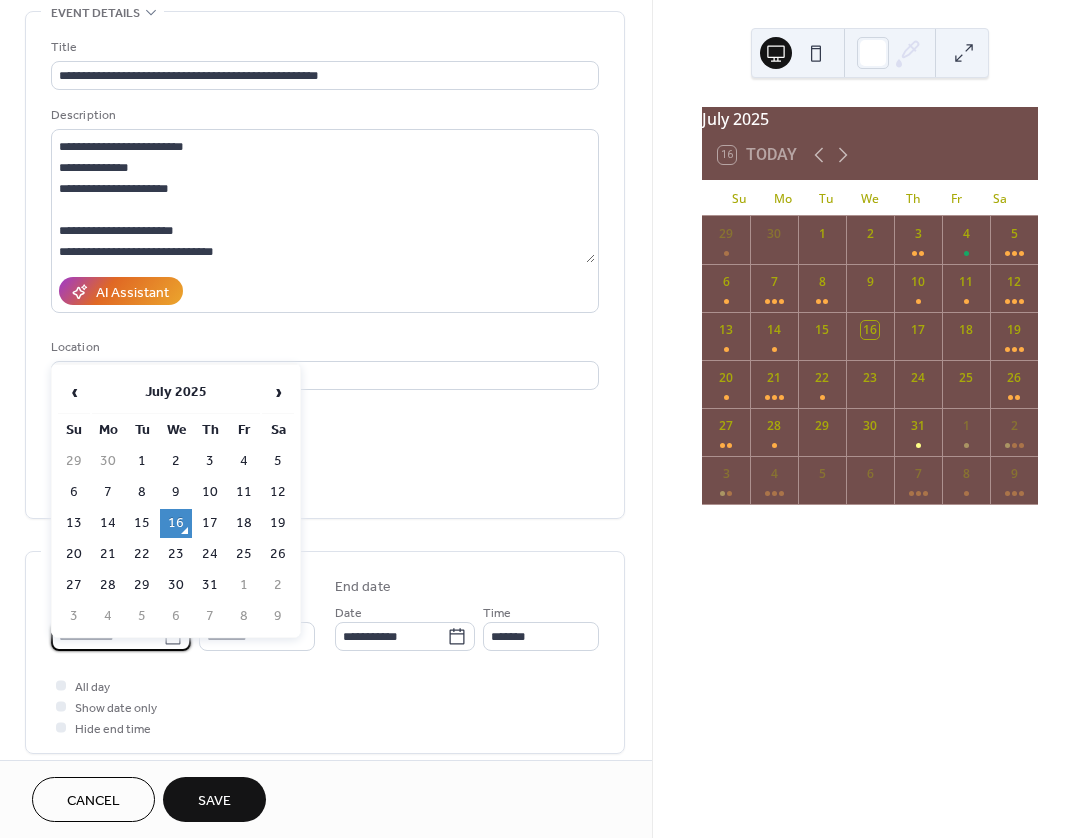 click on "**********" at bounding box center [107, 636] 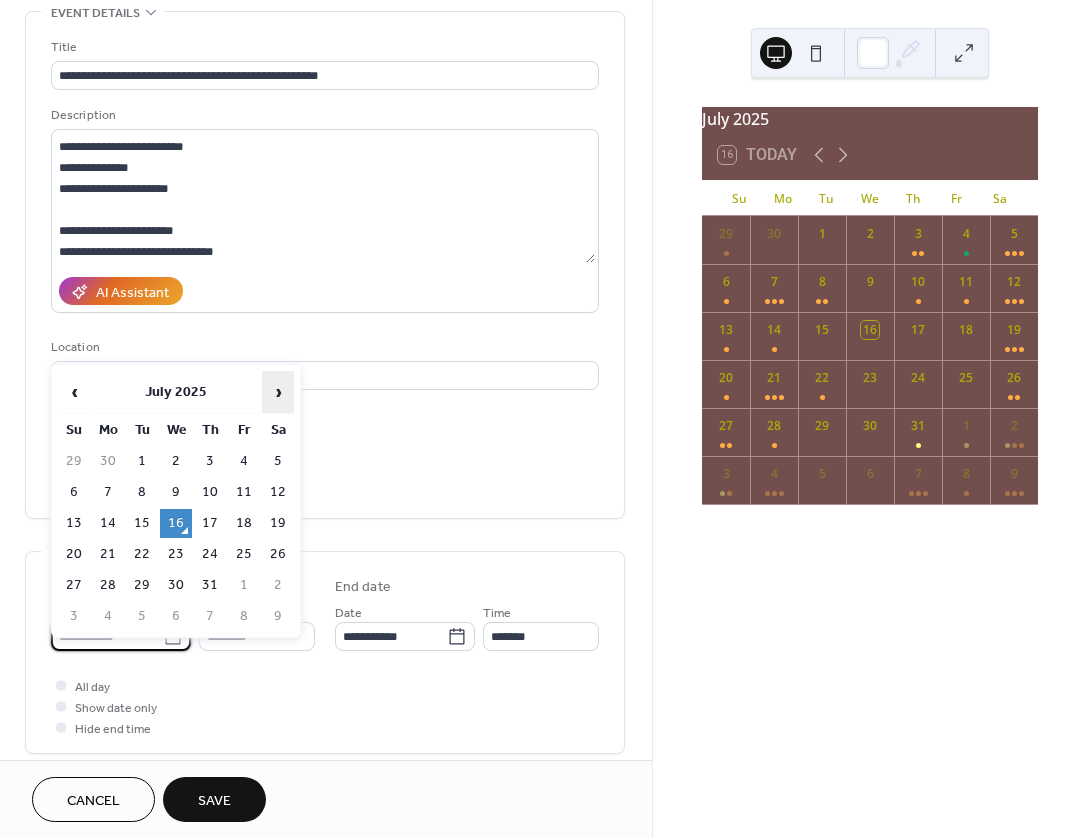 click on "›" at bounding box center (278, 392) 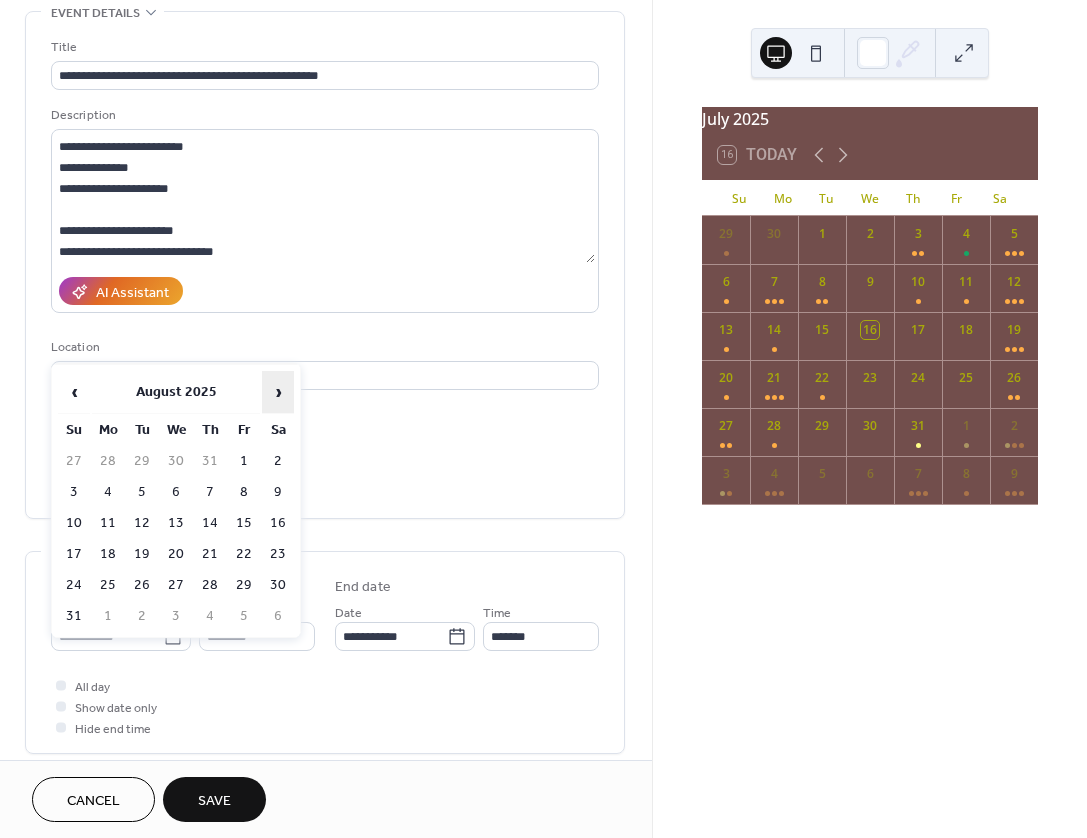click on "›" at bounding box center (278, 392) 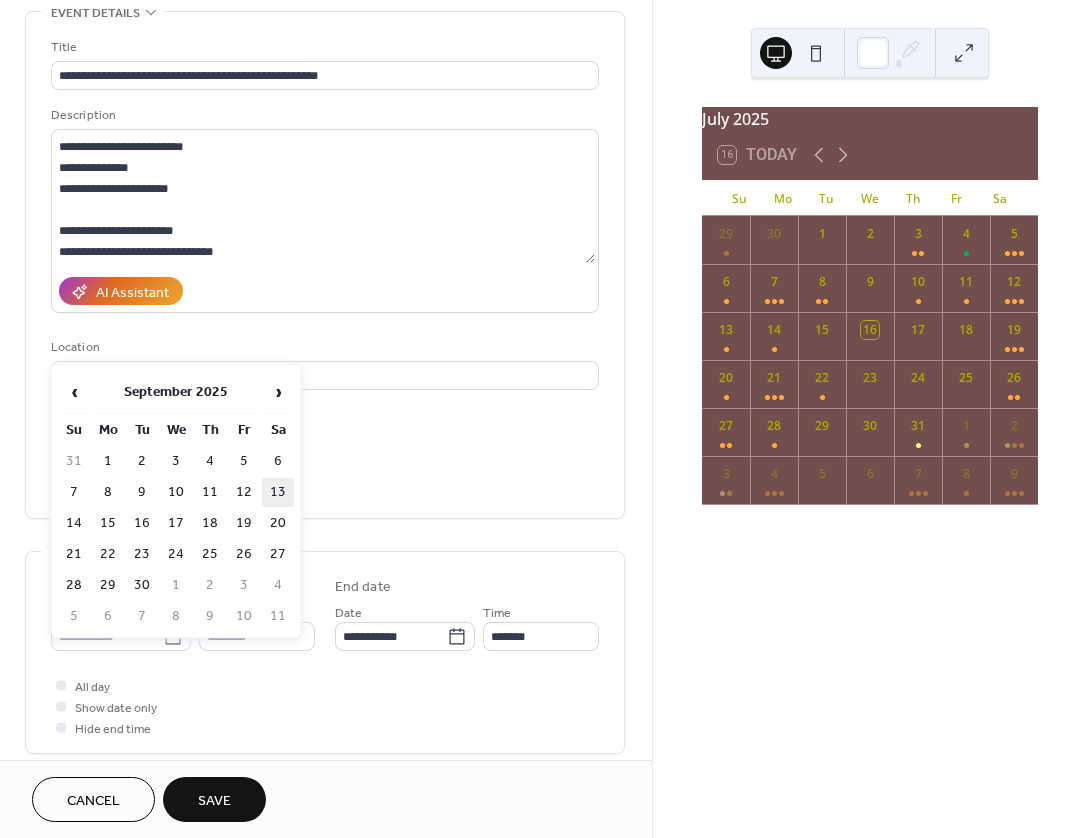 click on "13" at bounding box center [278, 492] 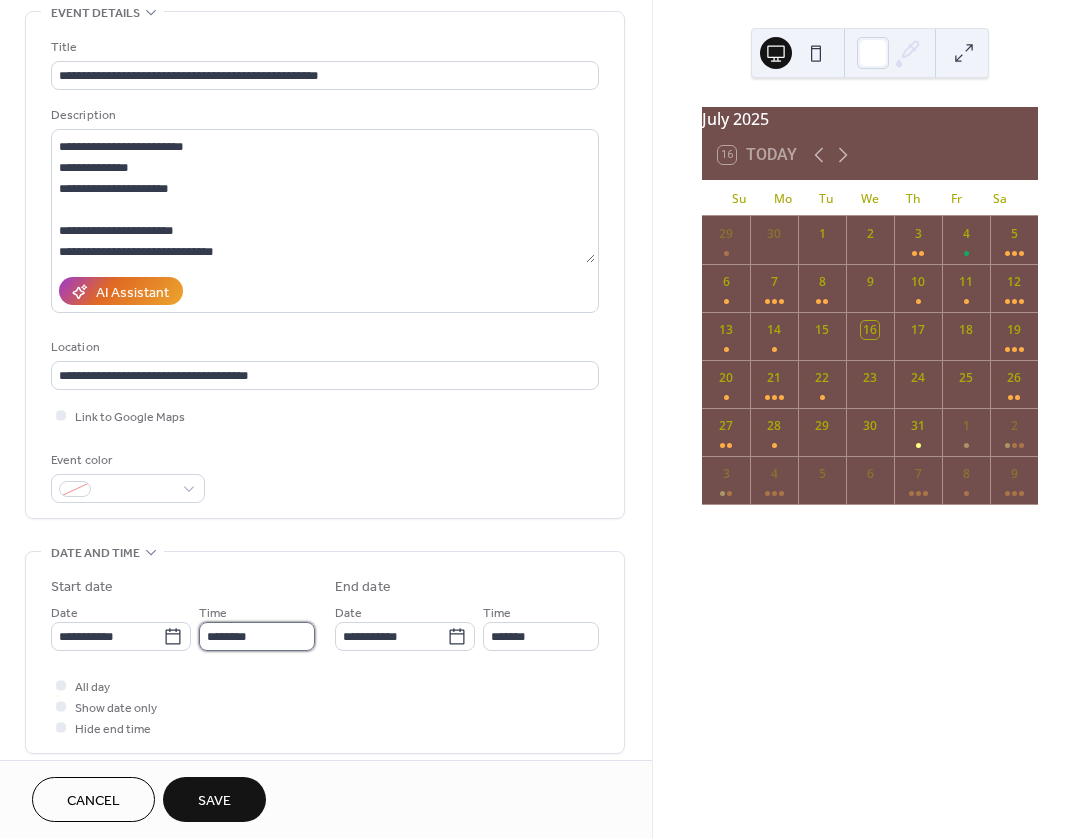 click on "********" at bounding box center (257, 636) 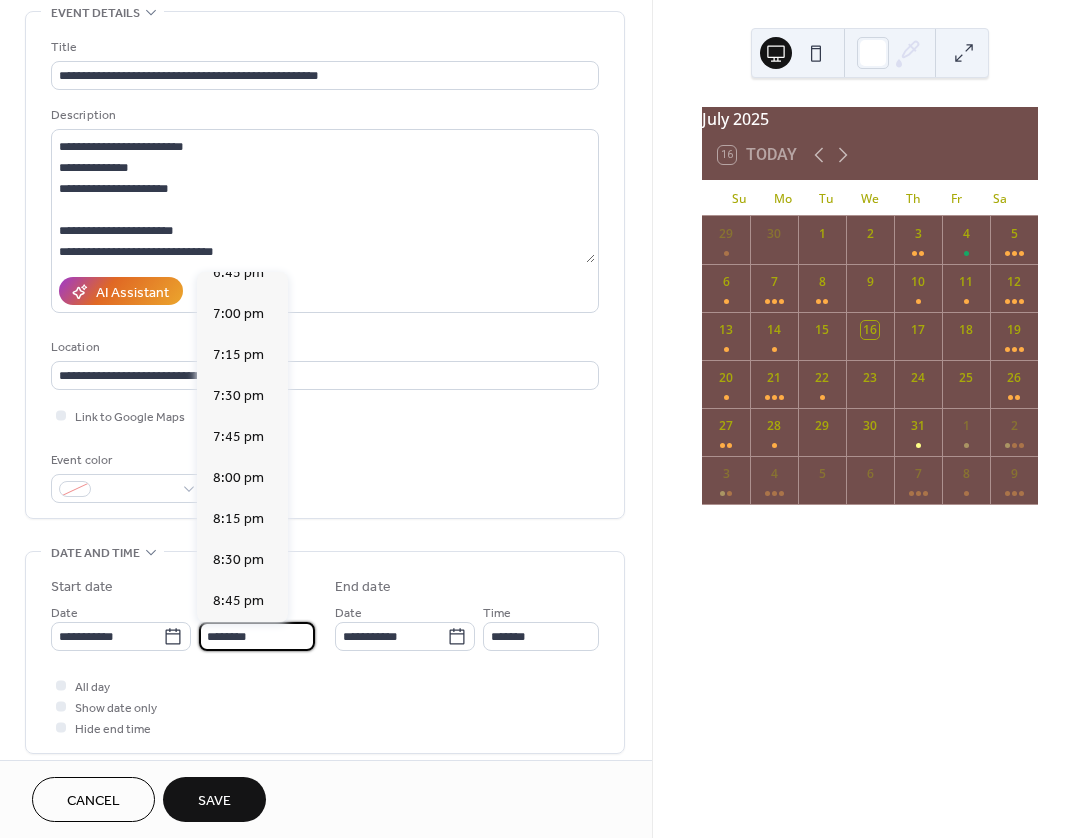 scroll, scrollTop: 3168, scrollLeft: 0, axis: vertical 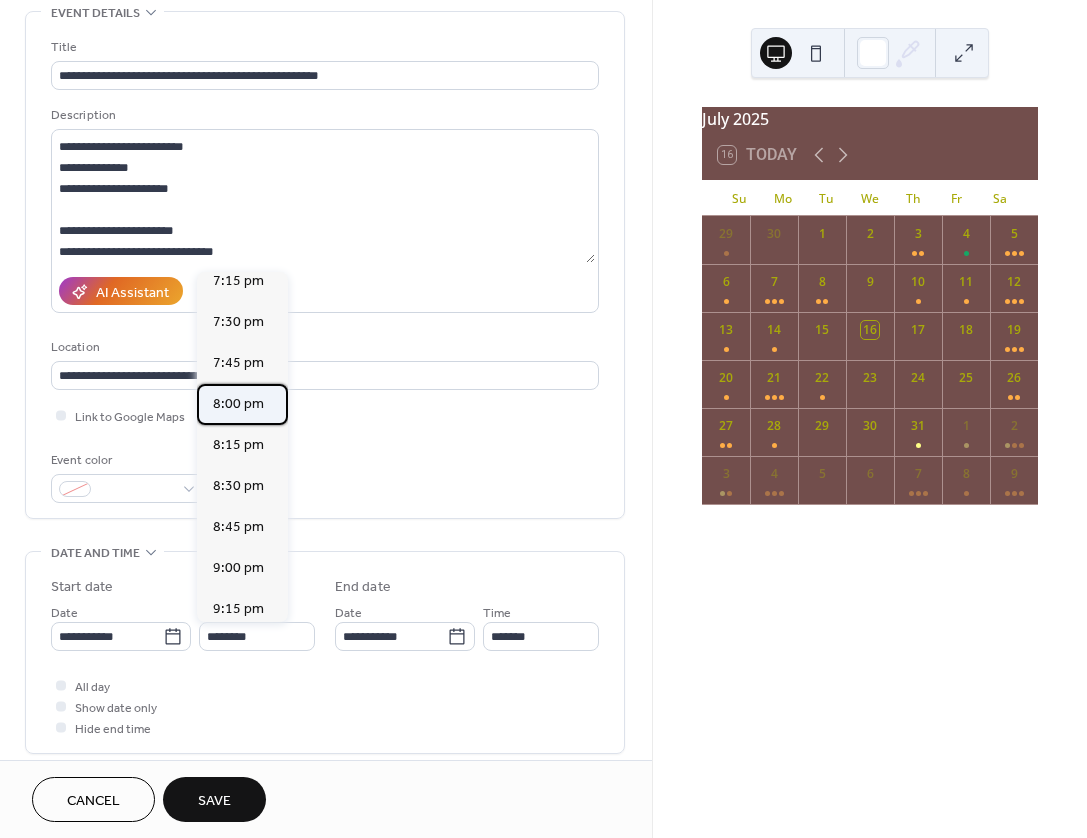 click on "8:00 pm" at bounding box center [238, 404] 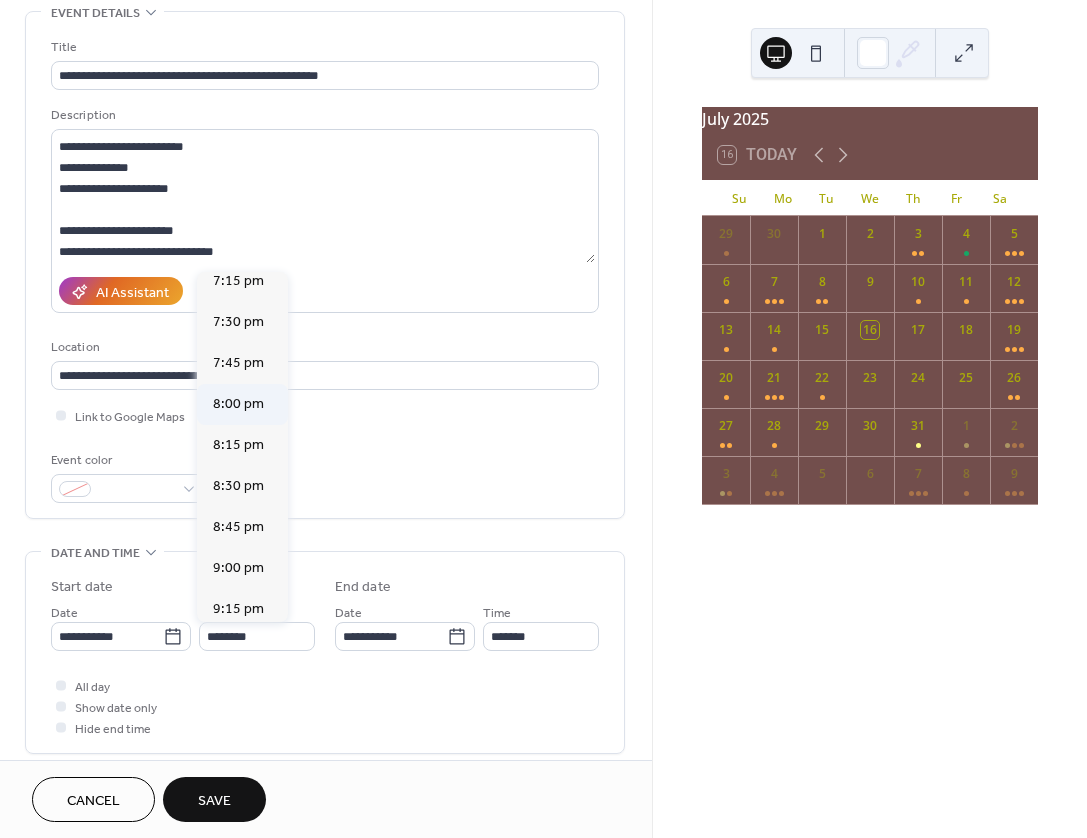 type on "*******" 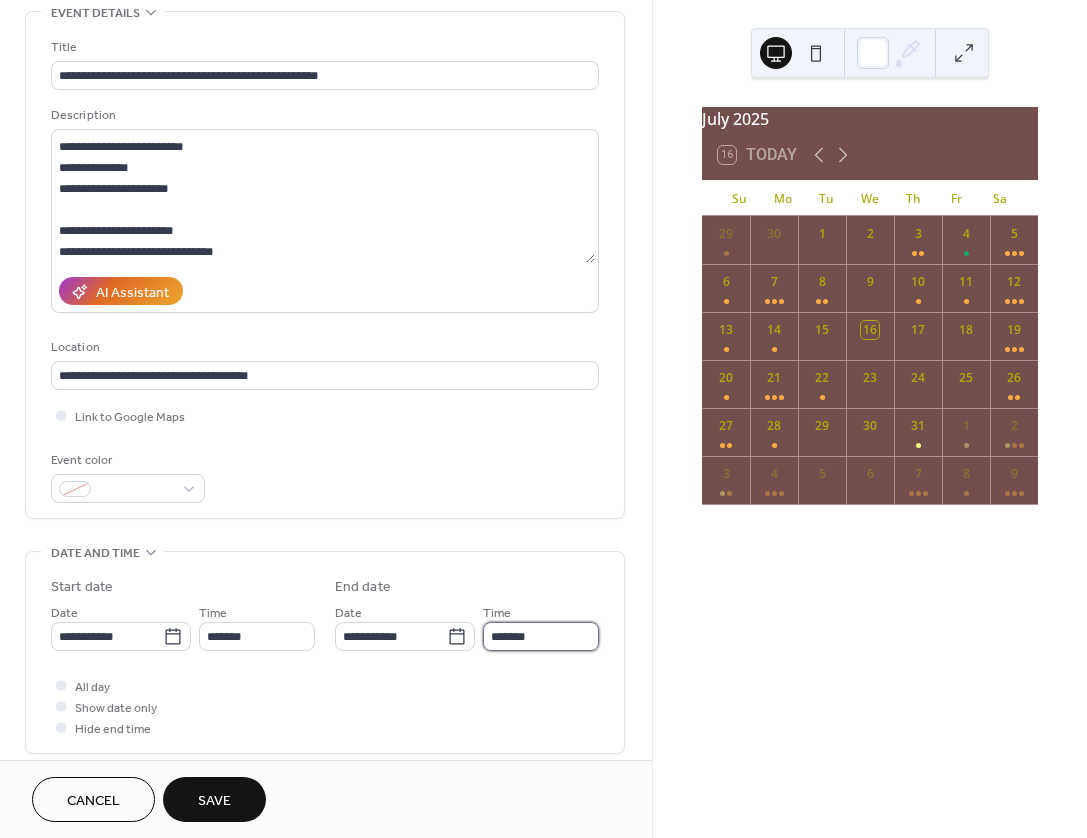click on "*******" at bounding box center [541, 636] 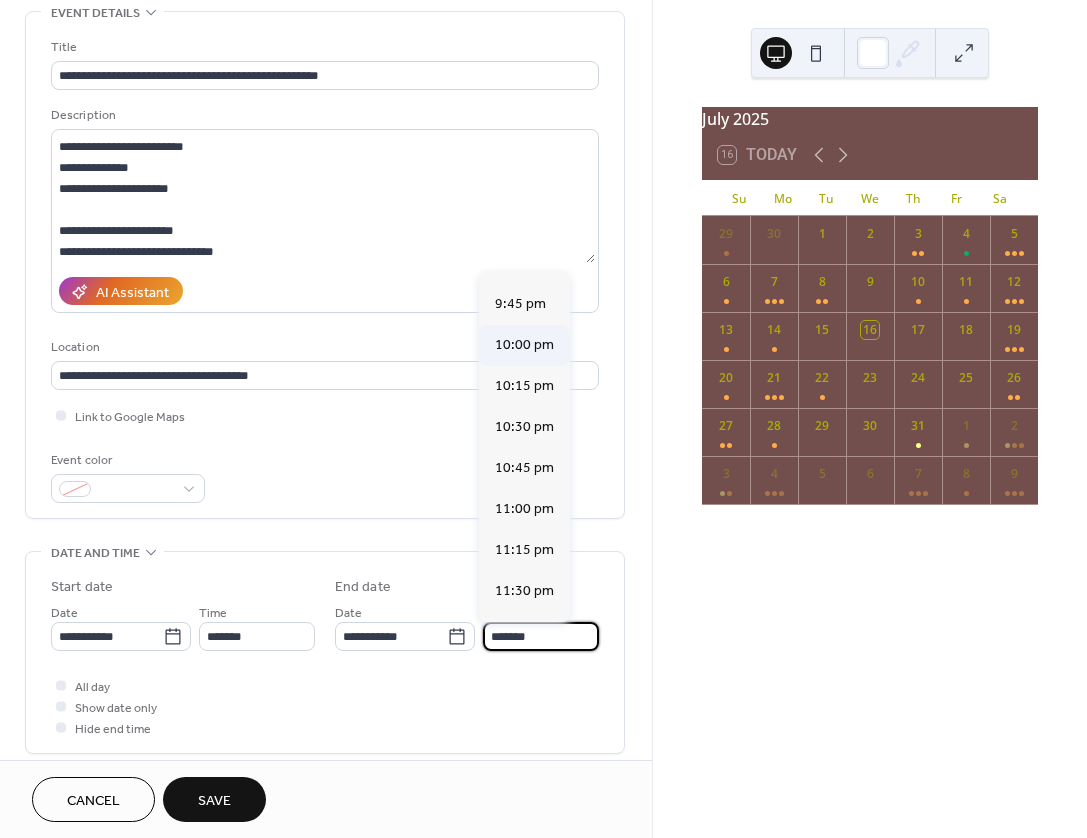 scroll, scrollTop: 265, scrollLeft: 0, axis: vertical 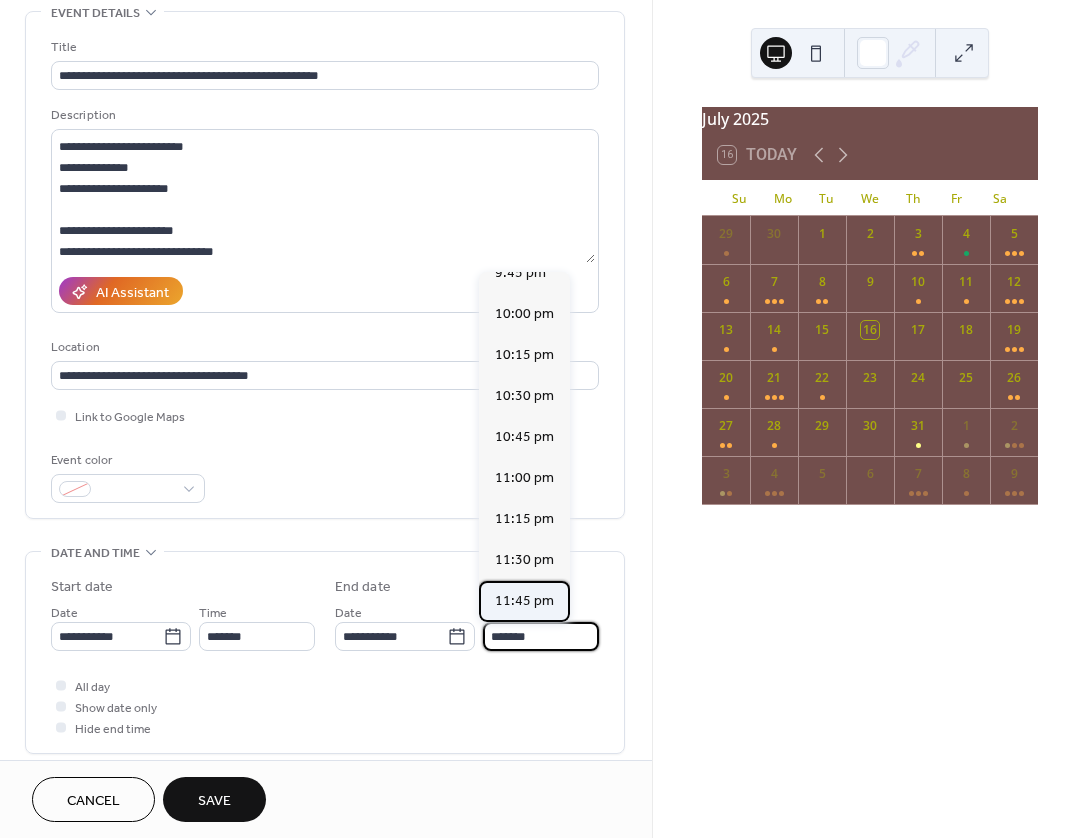 click on "11:45 pm" at bounding box center (524, 601) 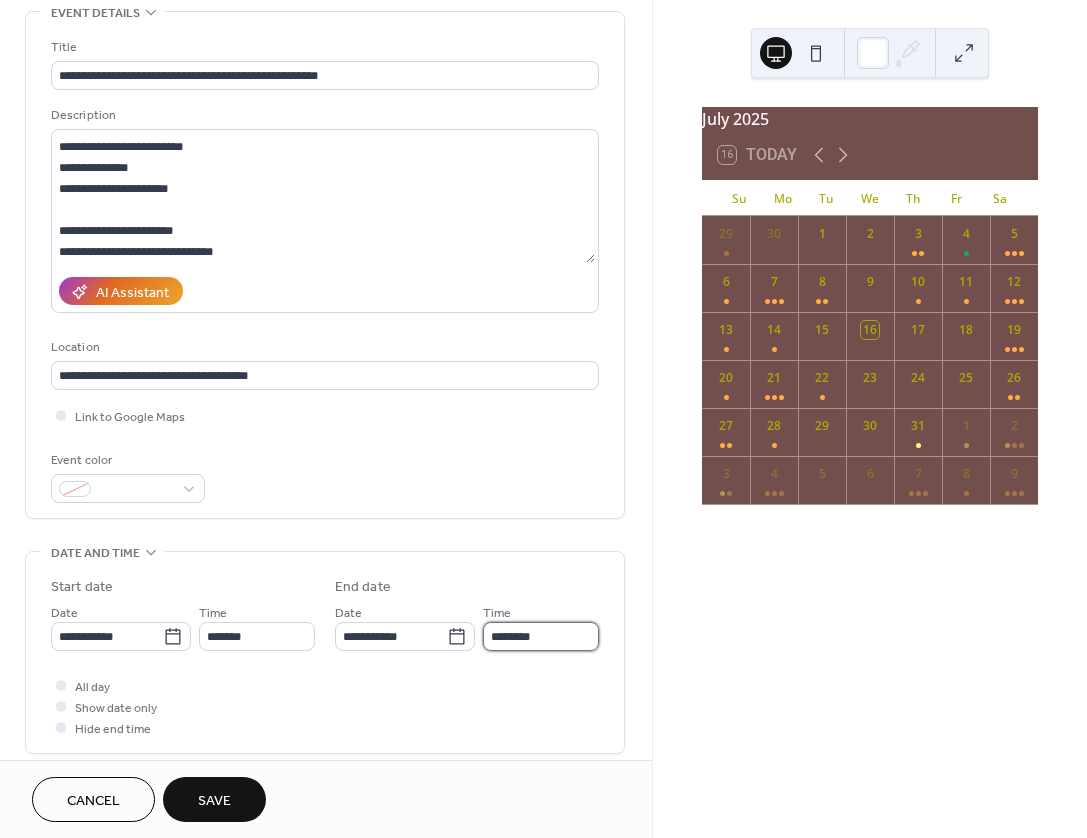 click on "********" at bounding box center [541, 636] 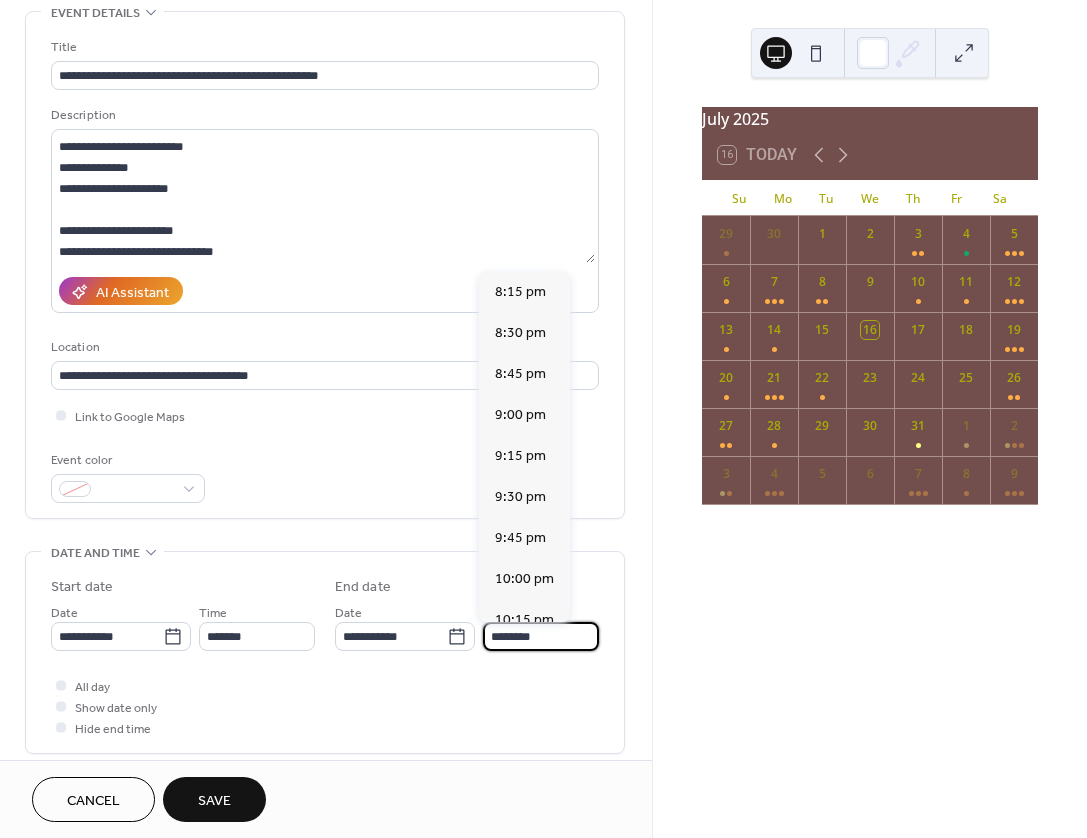 scroll, scrollTop: 265, scrollLeft: 0, axis: vertical 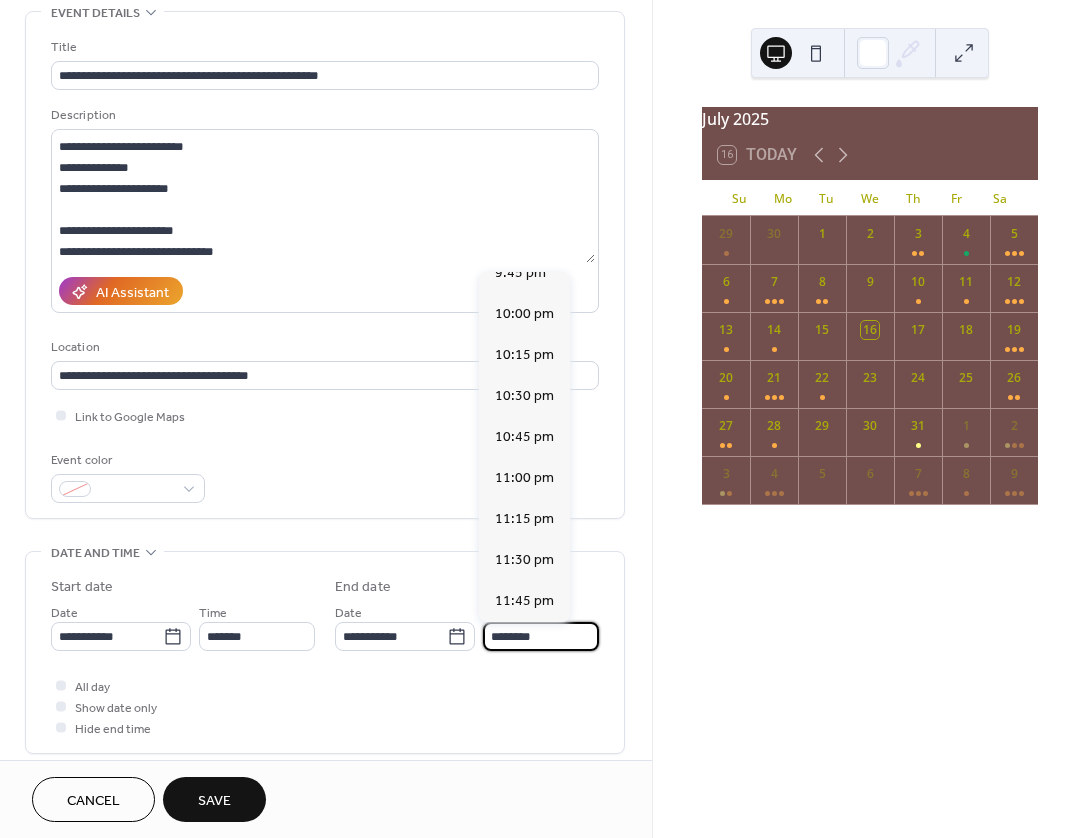 type on "********" 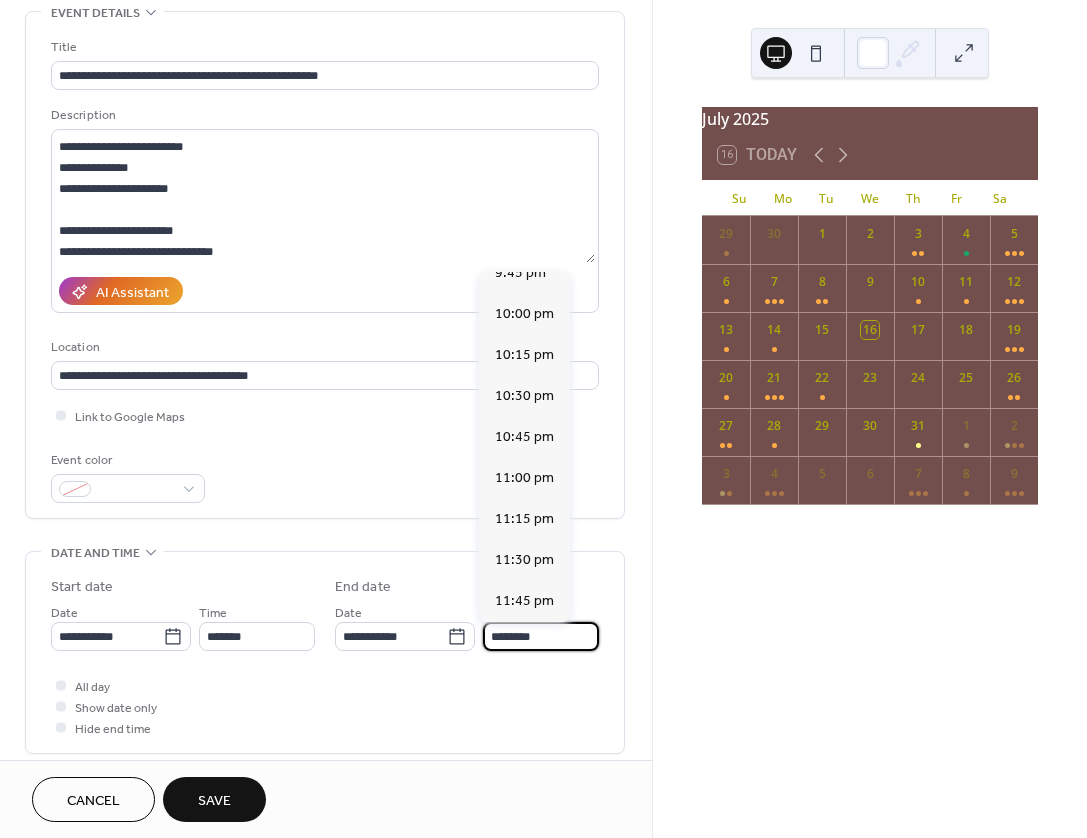 click on "All day Show date only Hide end time" at bounding box center [325, 706] 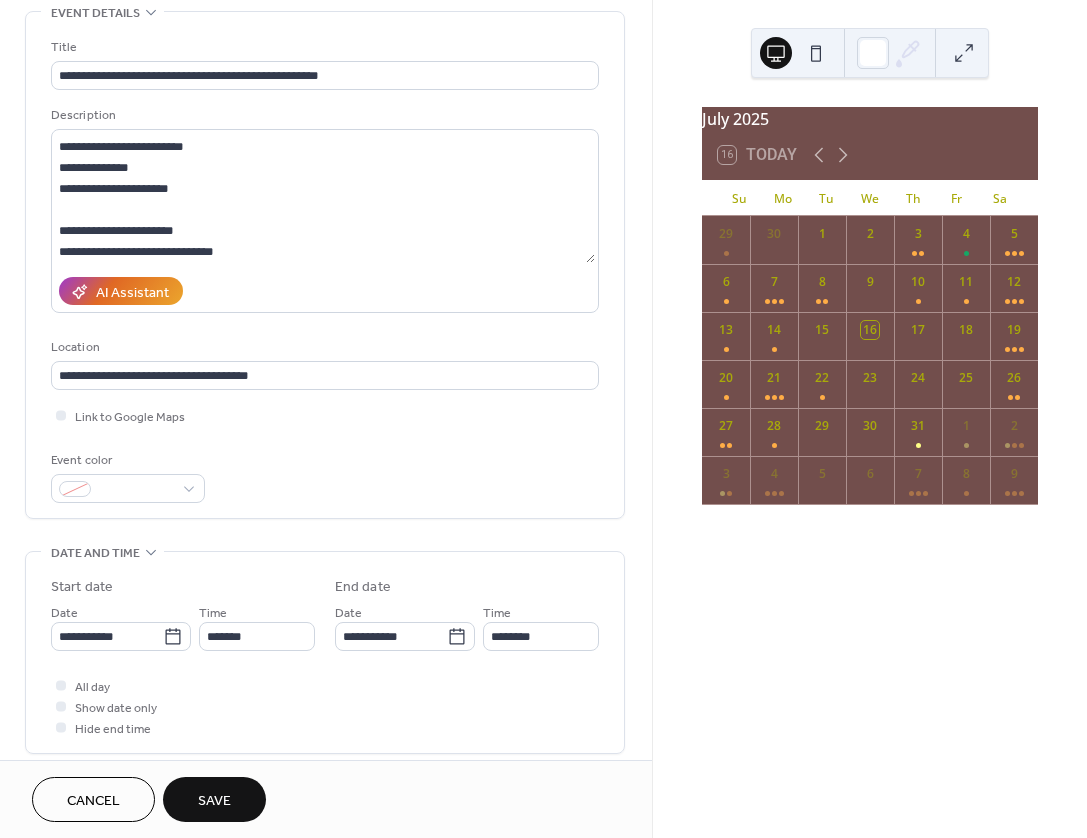 click on "Save" at bounding box center (214, 801) 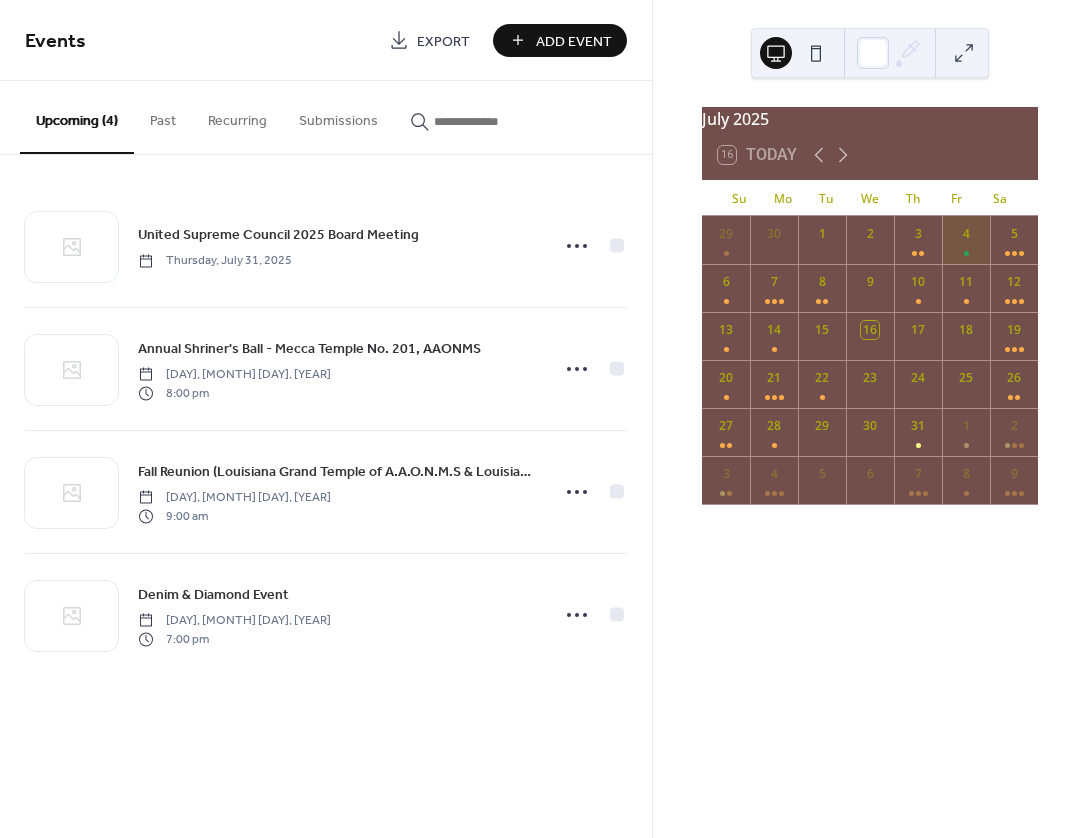 click on "4" at bounding box center [966, 240] 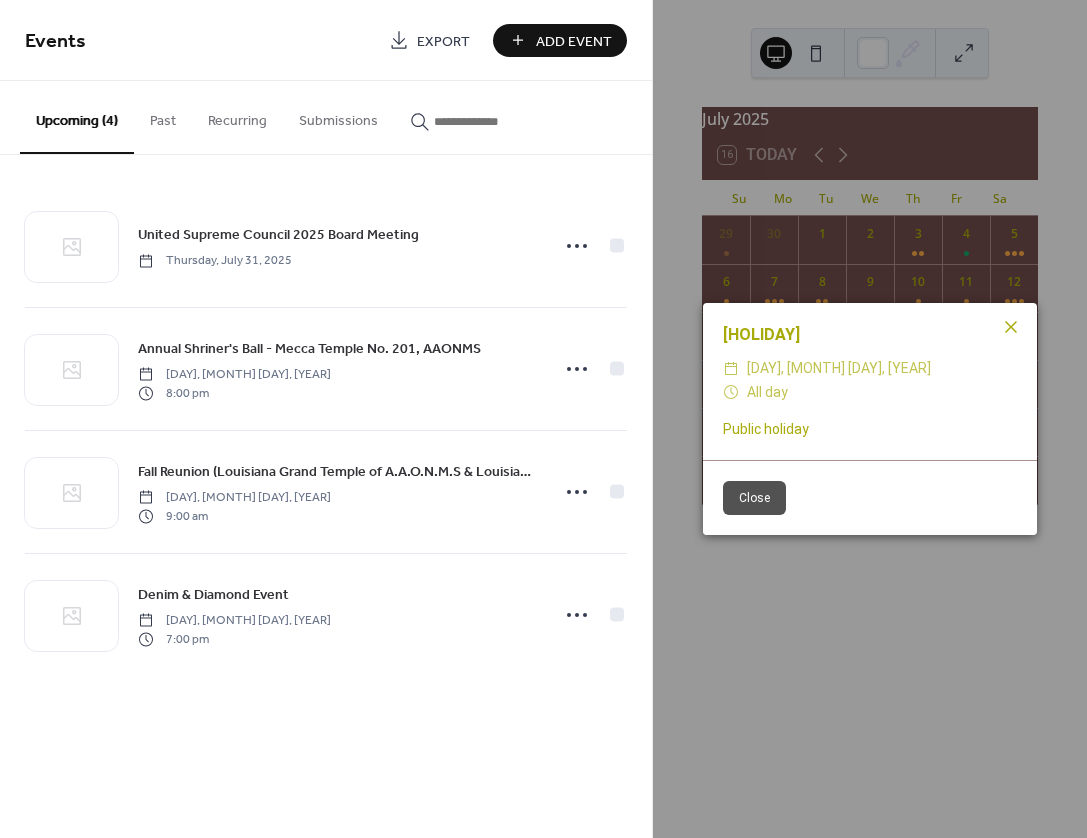 click 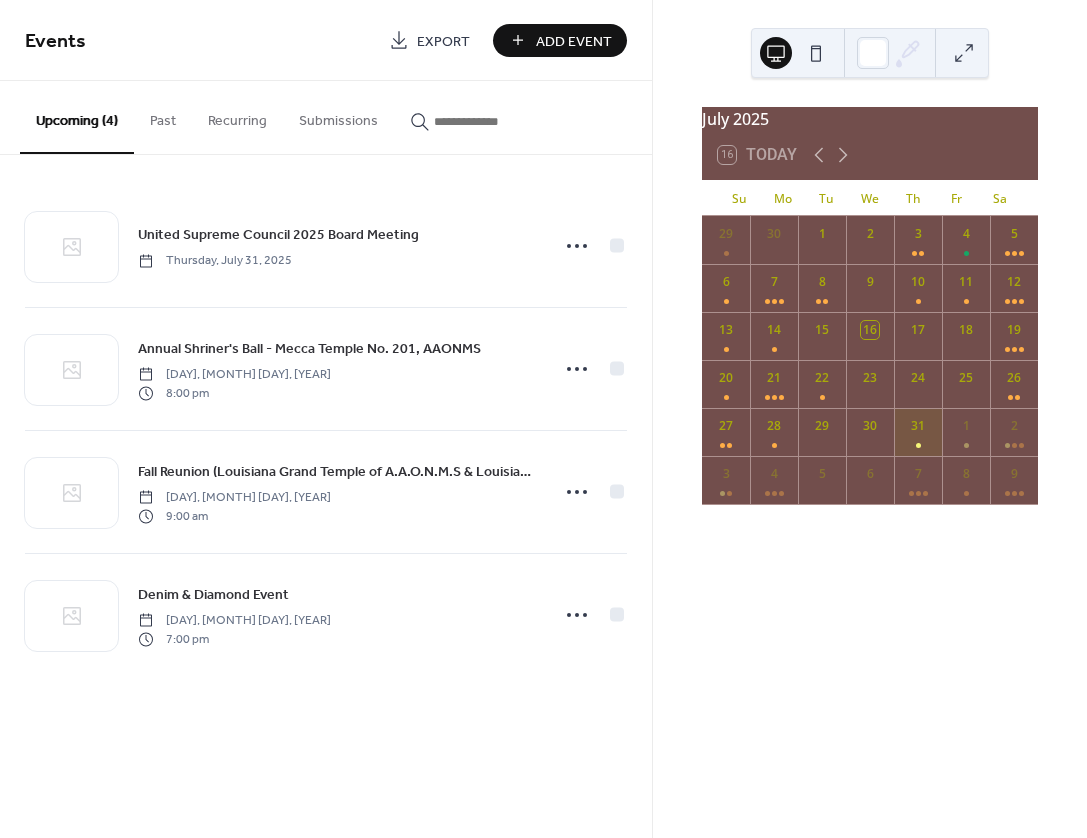 click on "31" at bounding box center [918, 432] 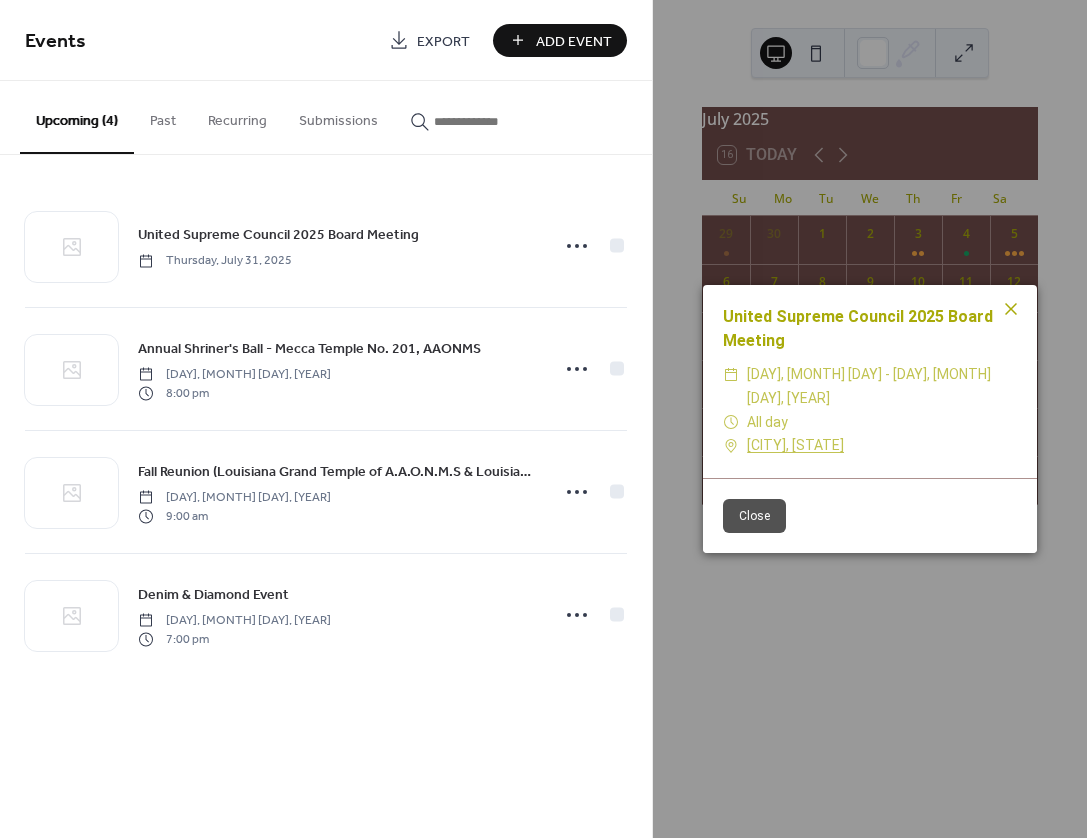 click 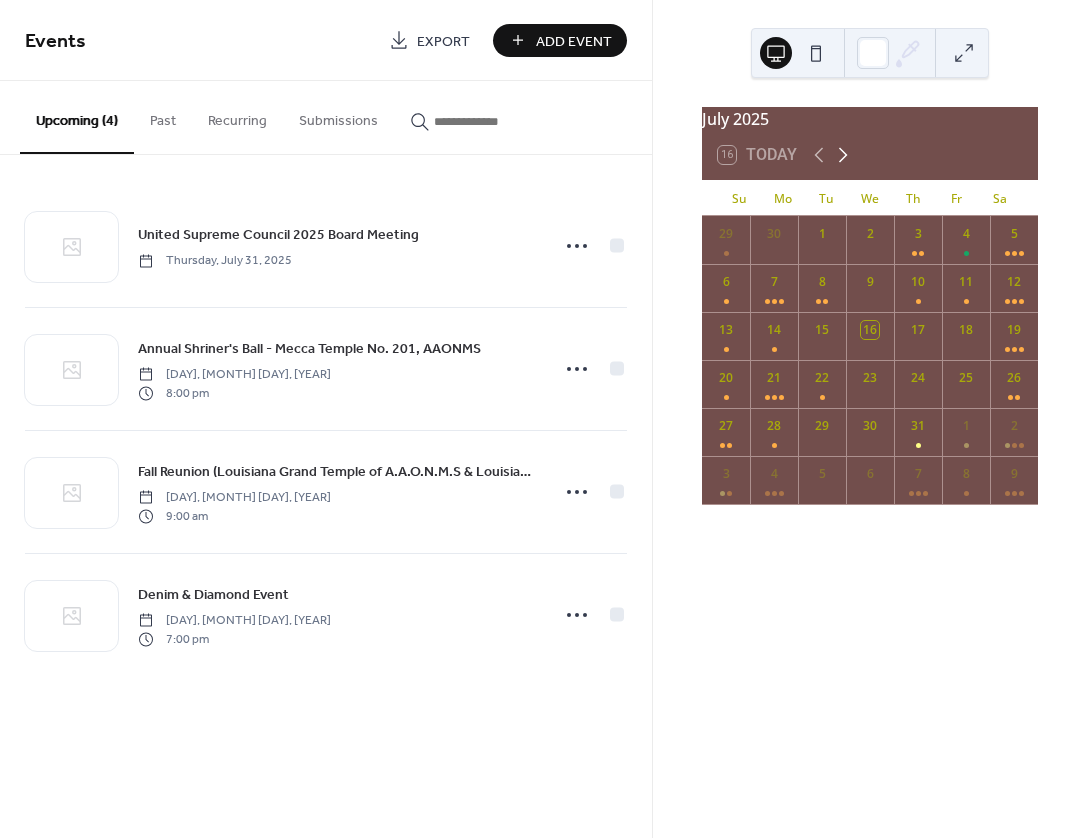 click 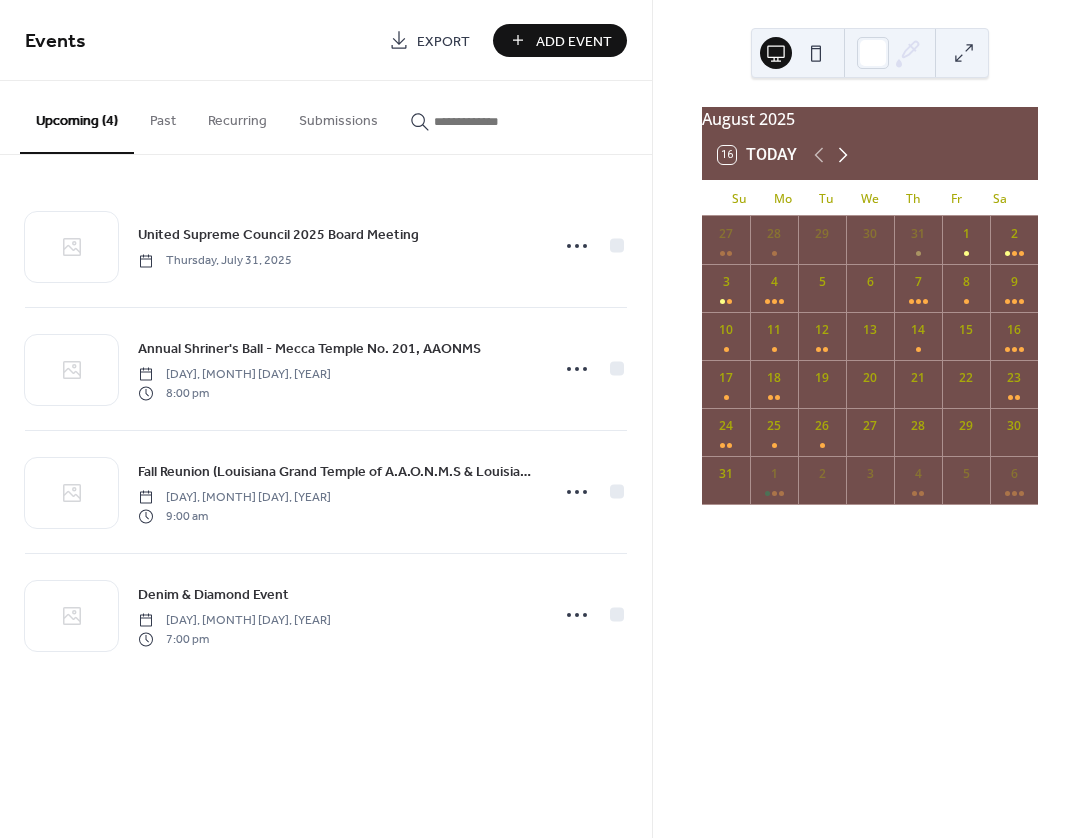 click 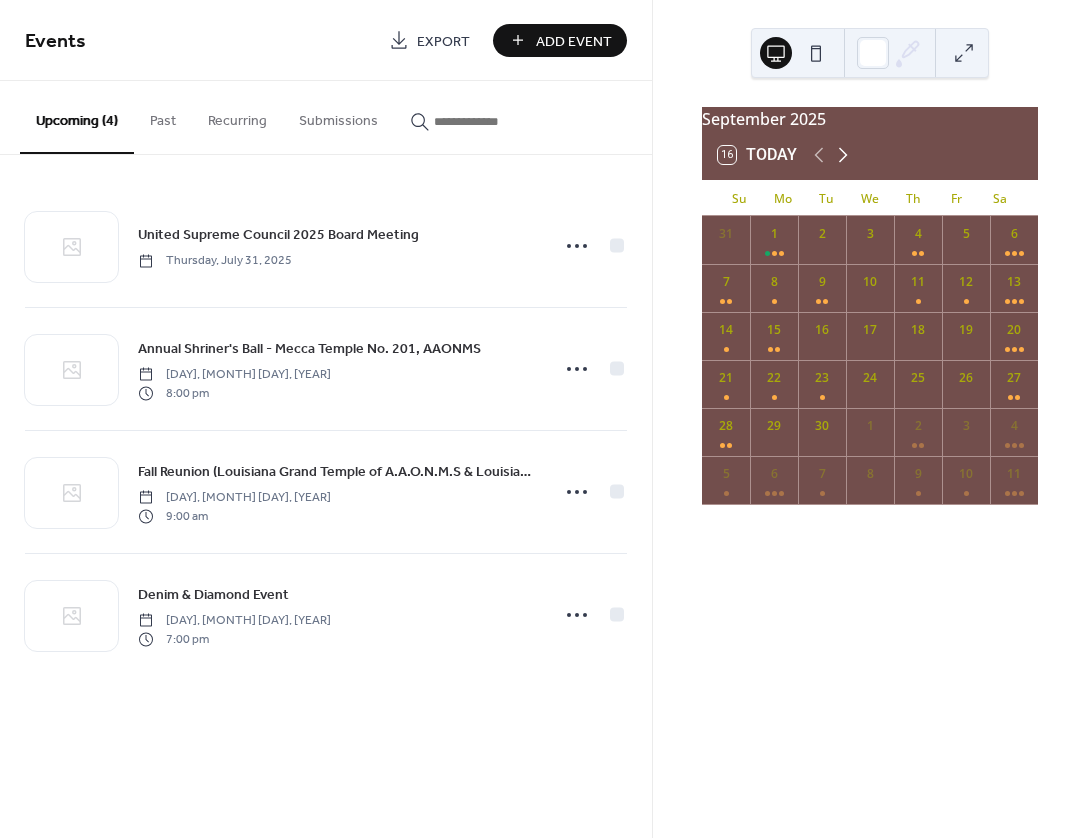 click 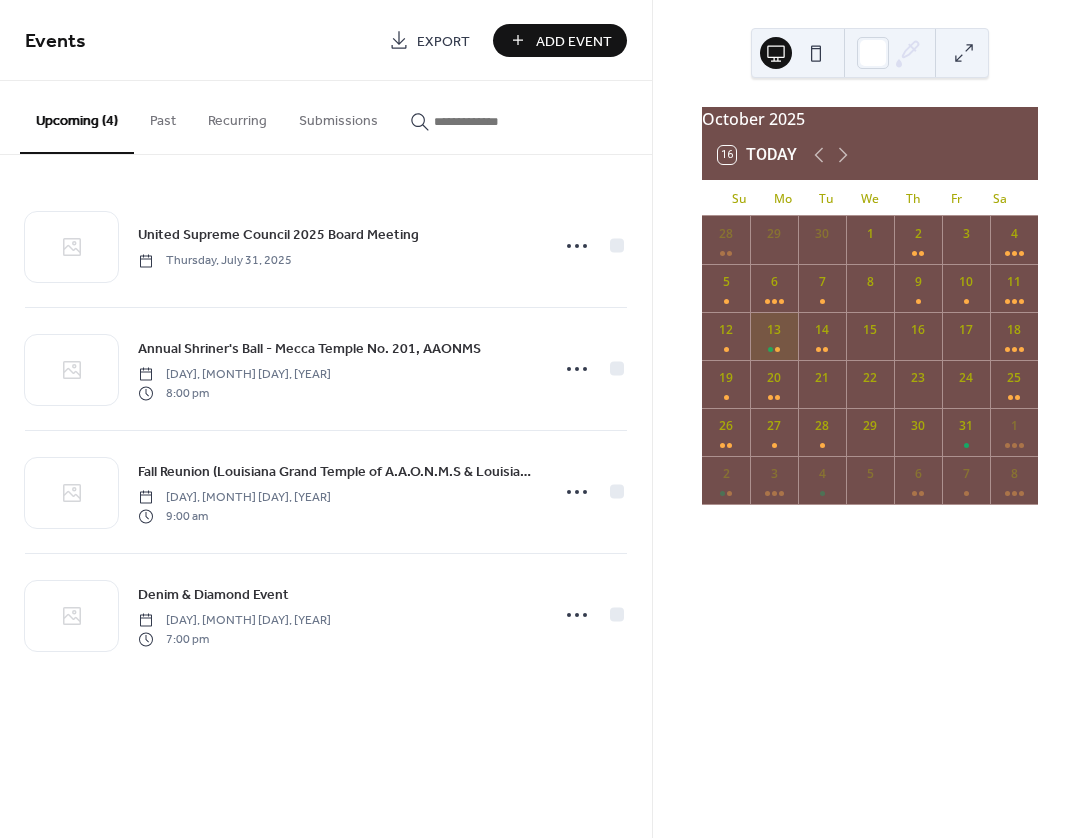 click on "13" at bounding box center (774, 336) 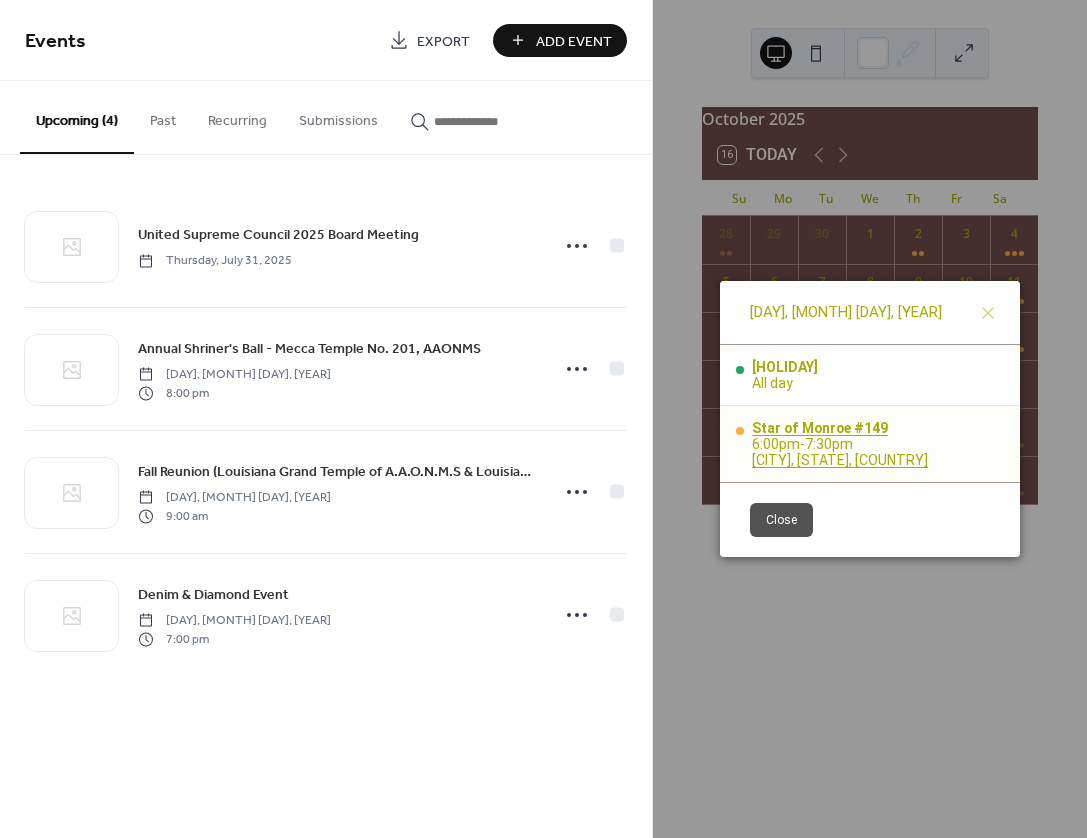 click on "Star of Monroe #149" at bounding box center [840, 428] 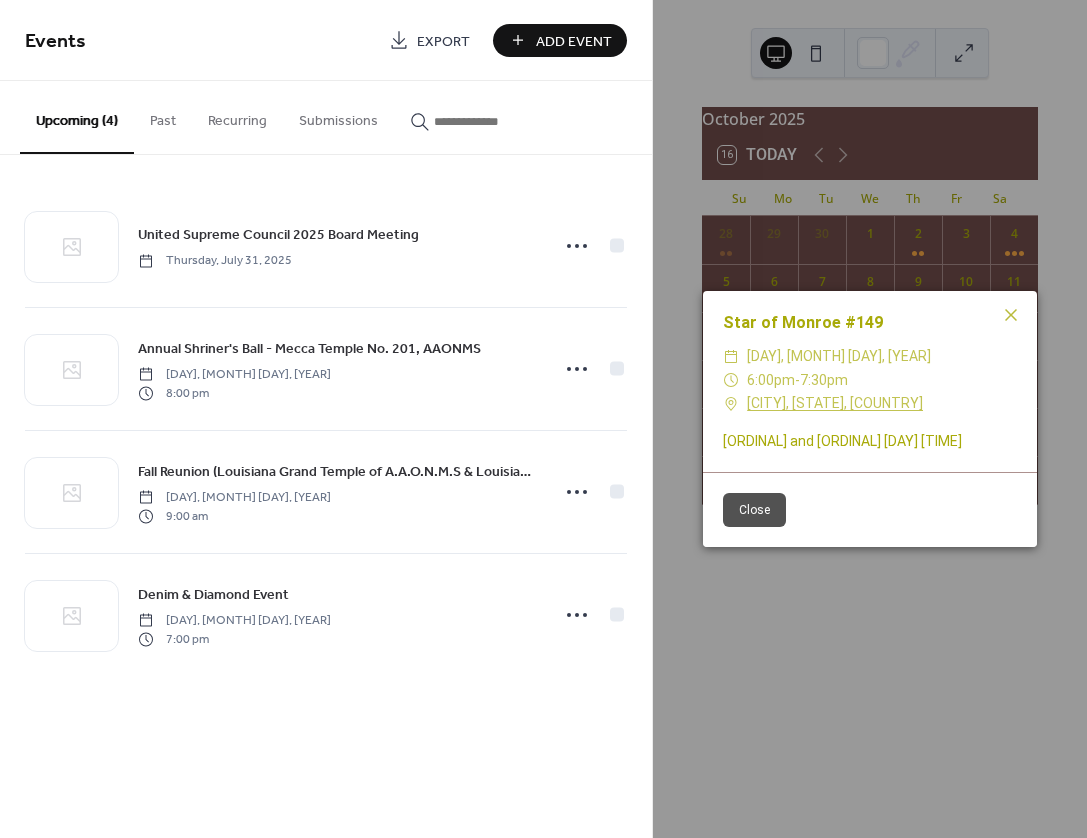 drag, startPoint x: 998, startPoint y: 305, endPoint x: 967, endPoint y: 242, distance: 70.21396 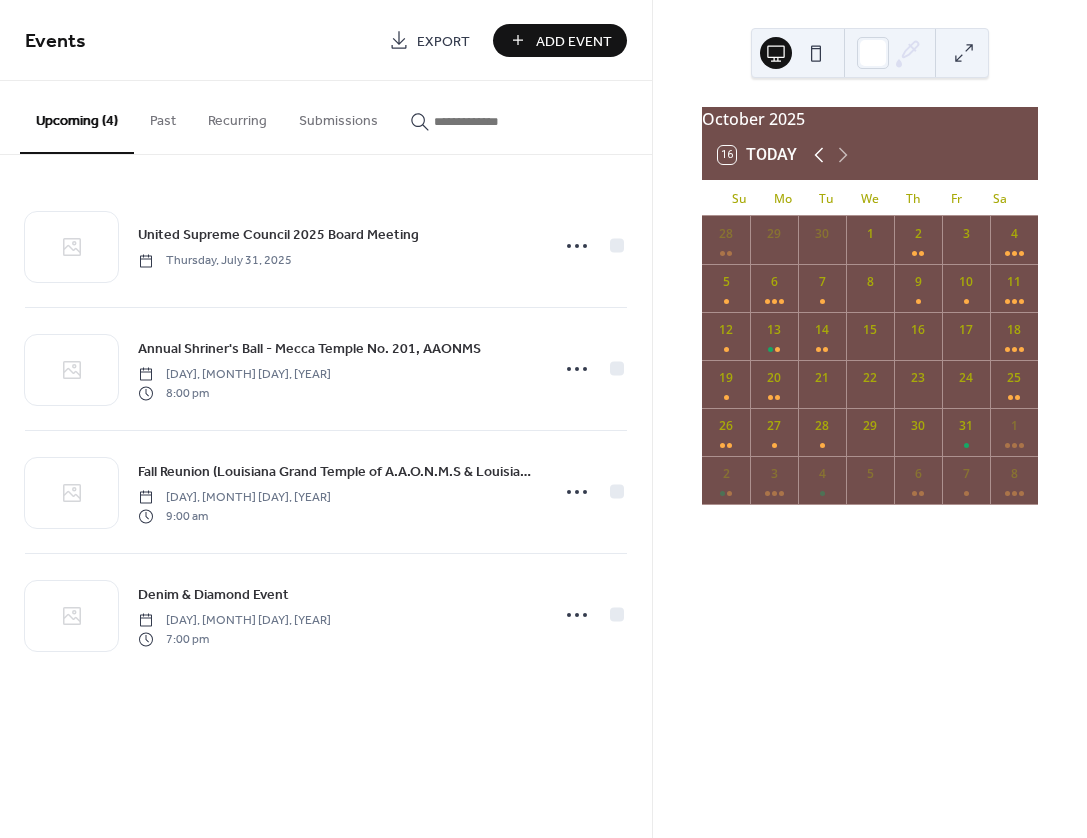 click 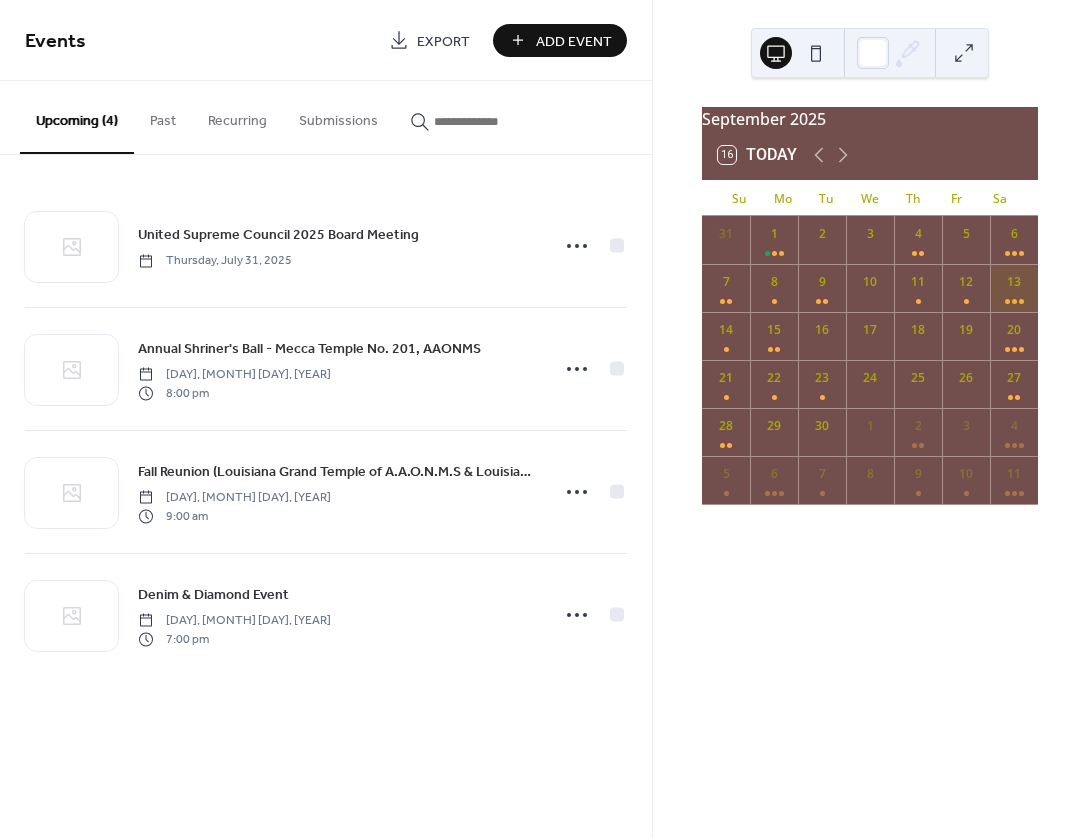 click on "13" at bounding box center [1014, 288] 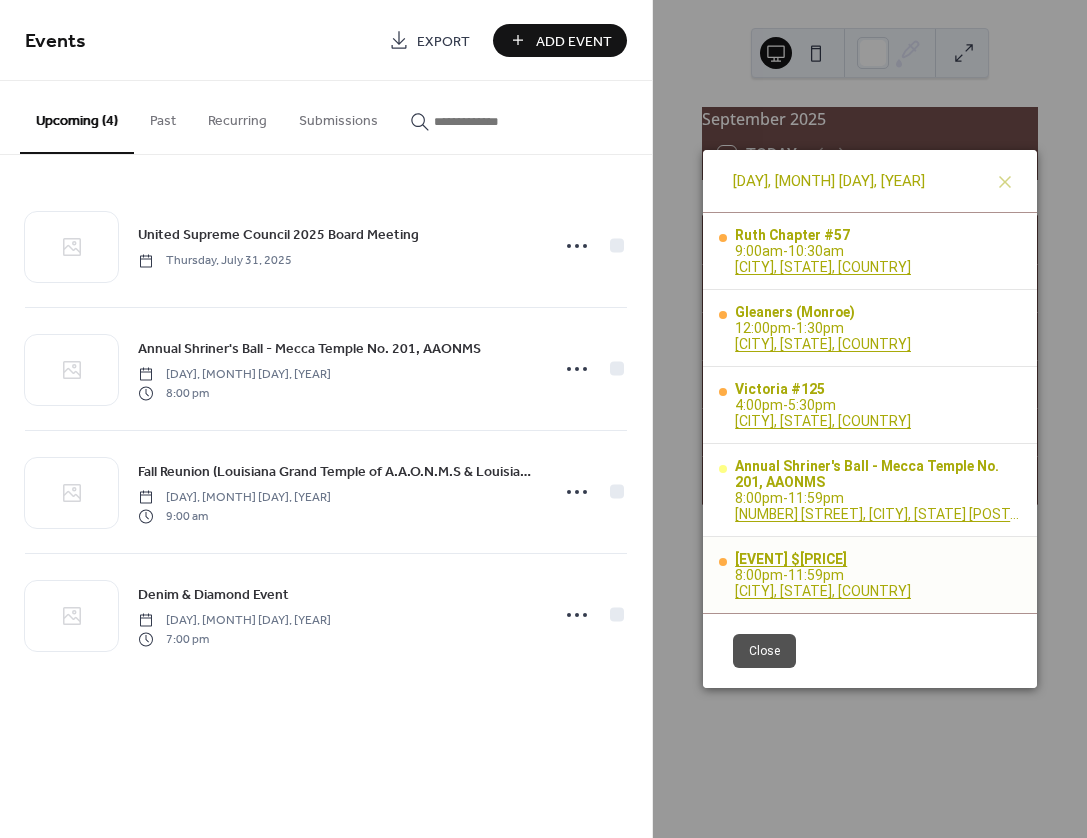 click on "[EVENT] $[PRICE]" at bounding box center (823, 559) 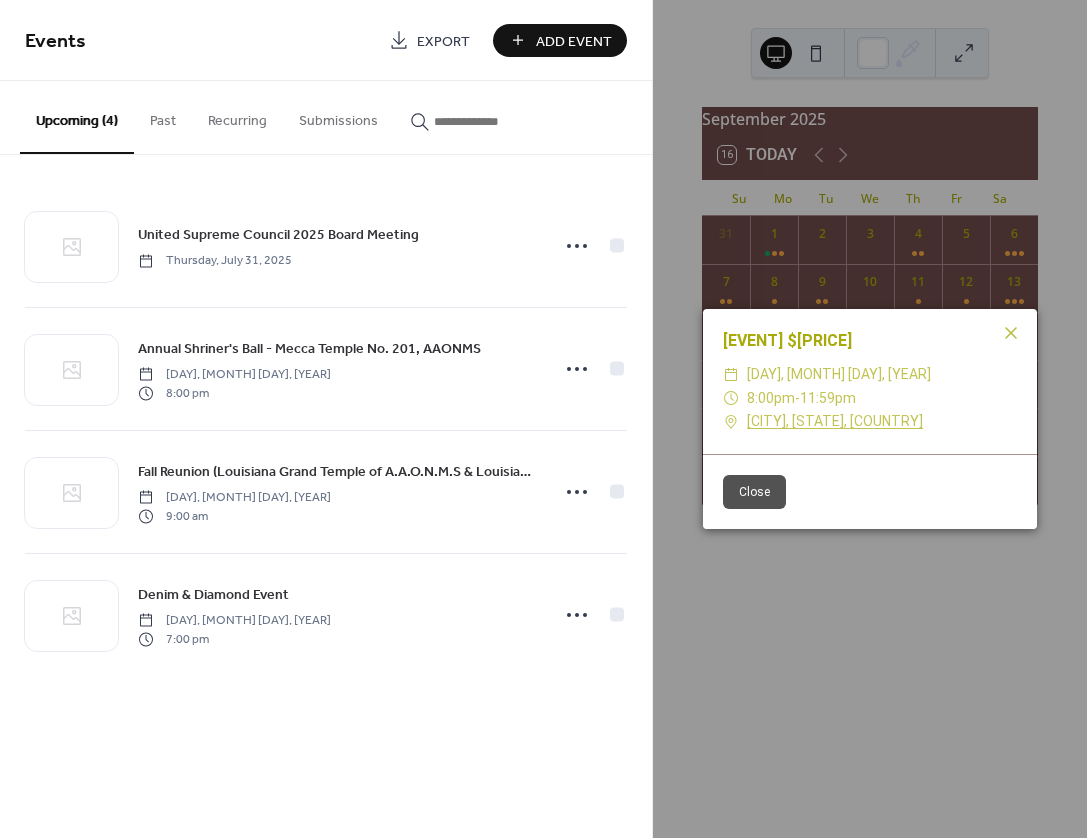 click on "Close" at bounding box center (754, 492) 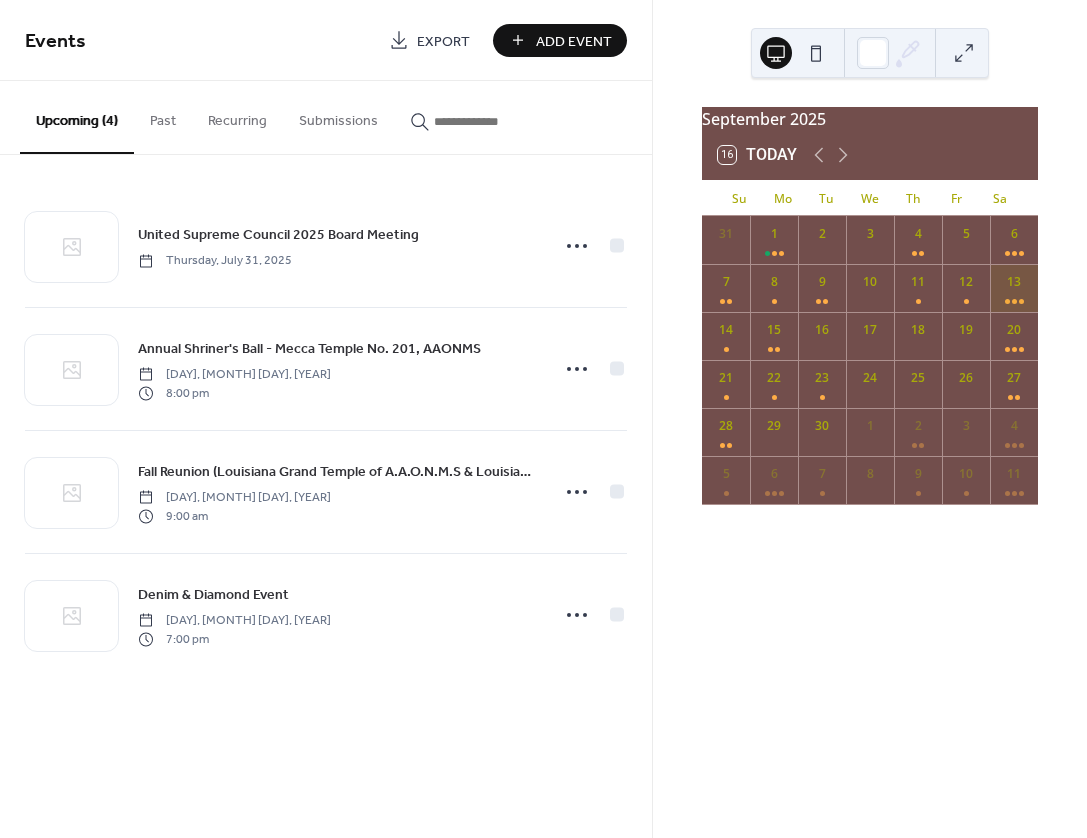 click on "13" at bounding box center (1014, 288) 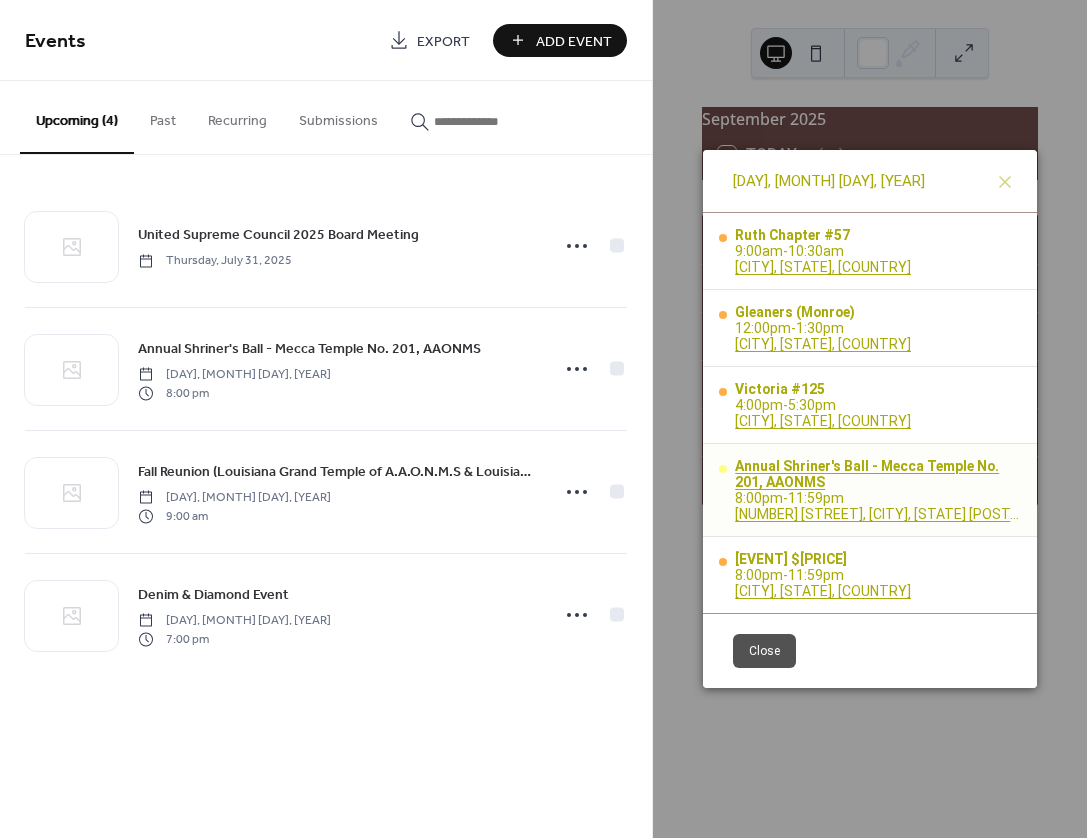 click on "Annual Shriner's Ball - Mecca Temple No. 201, AAONMS" at bounding box center (878, 474) 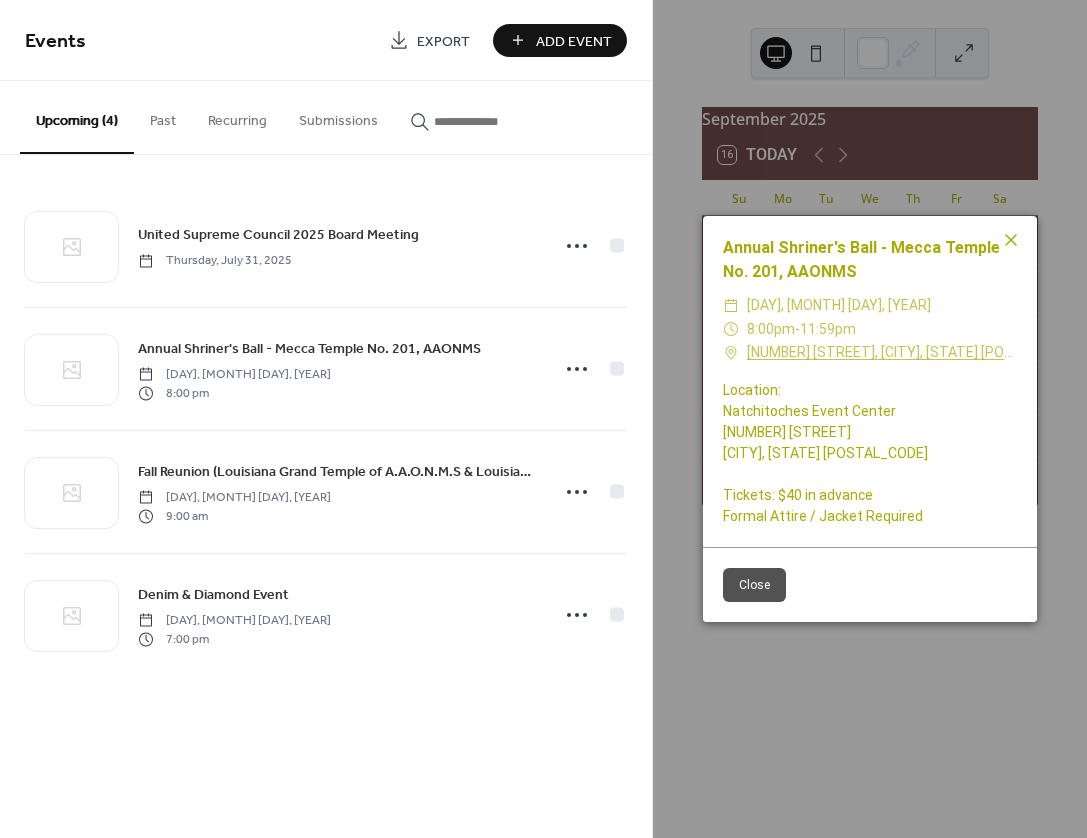 click 